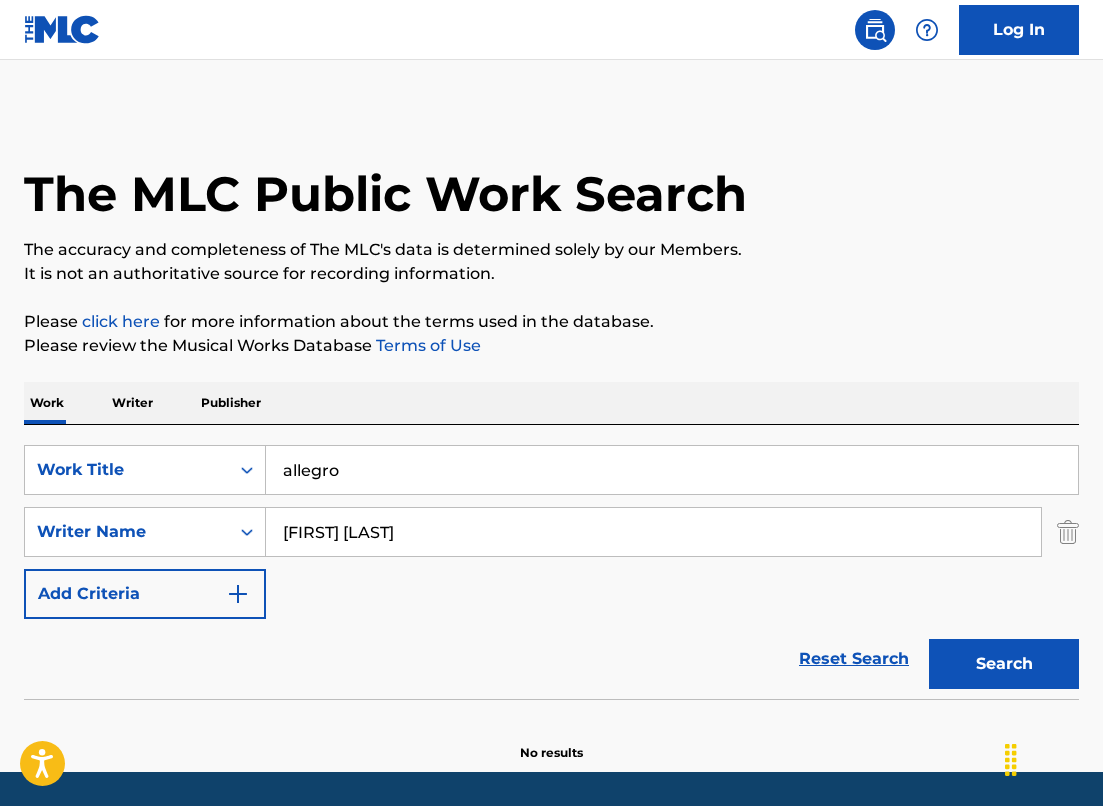 scroll, scrollTop: 0, scrollLeft: 0, axis: both 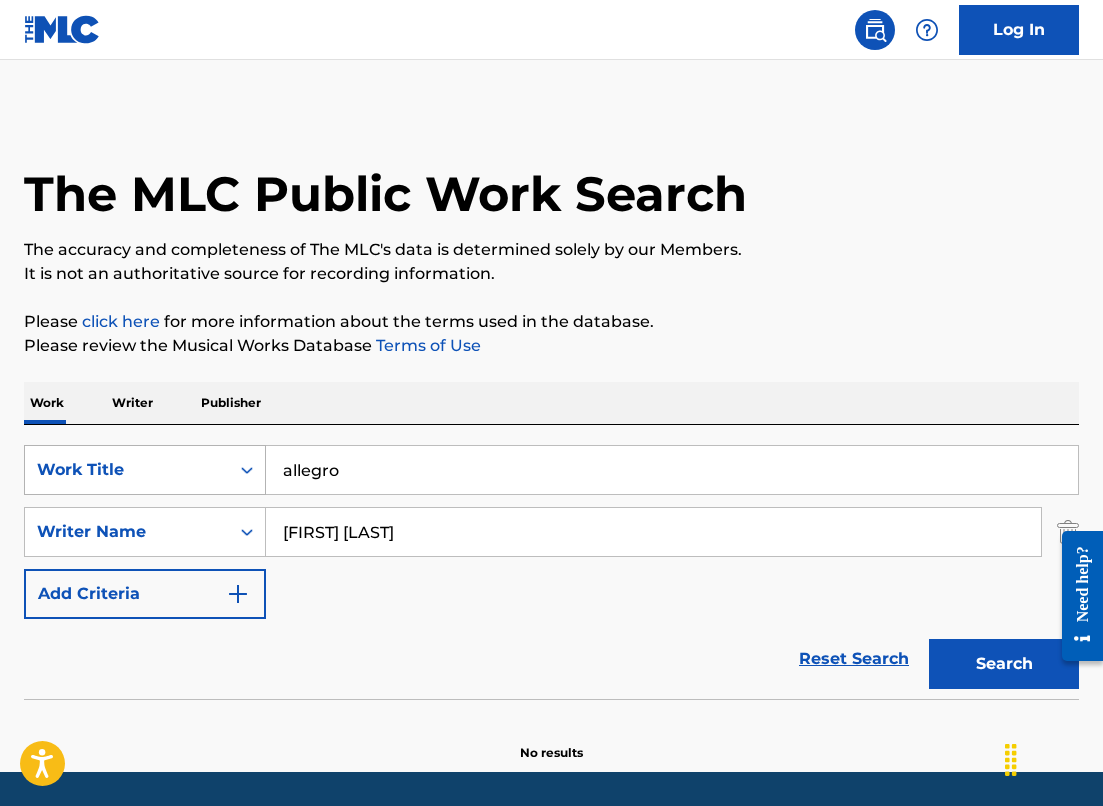 drag, startPoint x: 414, startPoint y: 486, endPoint x: 226, endPoint y: 453, distance: 190.8743 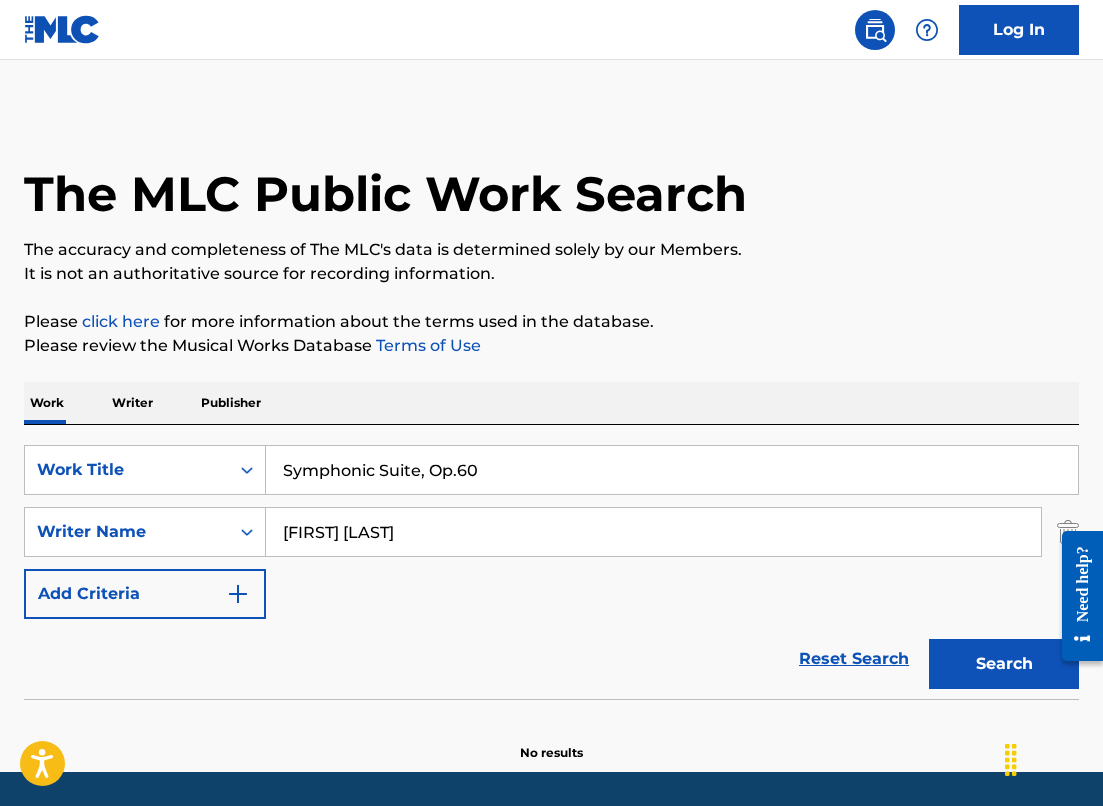 type on "Symphonic Suite, Op.60" 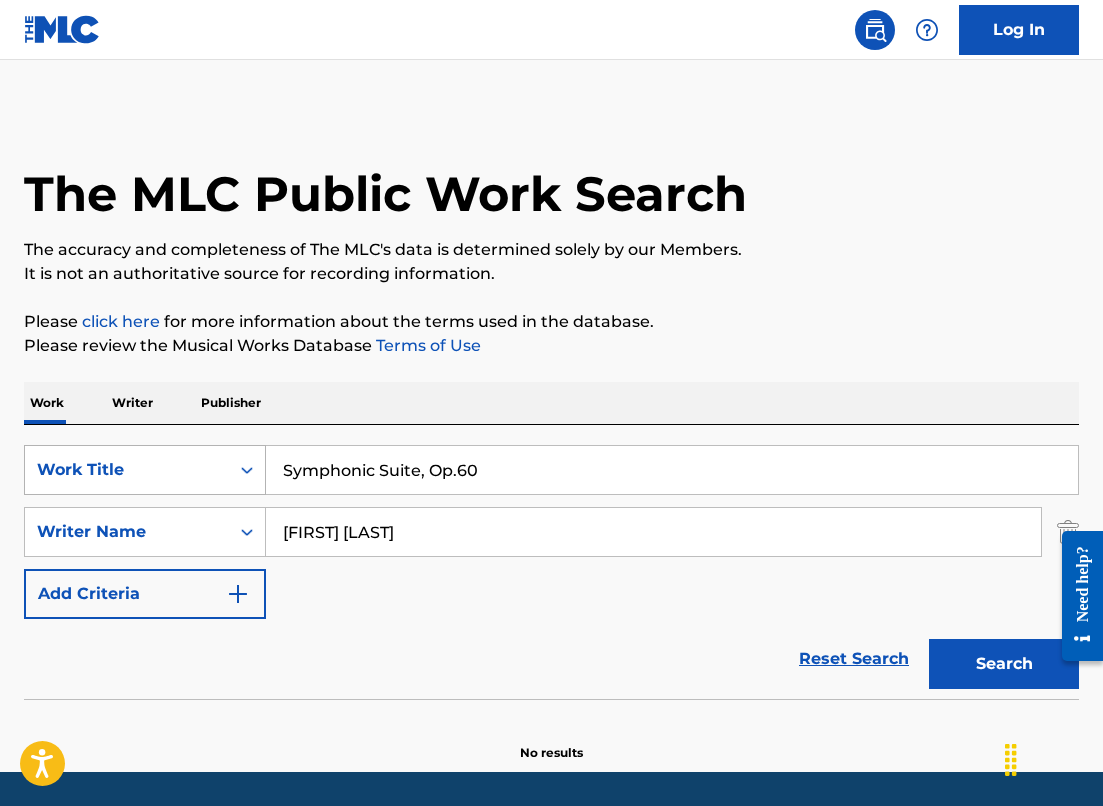 drag, startPoint x: 484, startPoint y: 528, endPoint x: 37, endPoint y: 469, distance: 450.87692 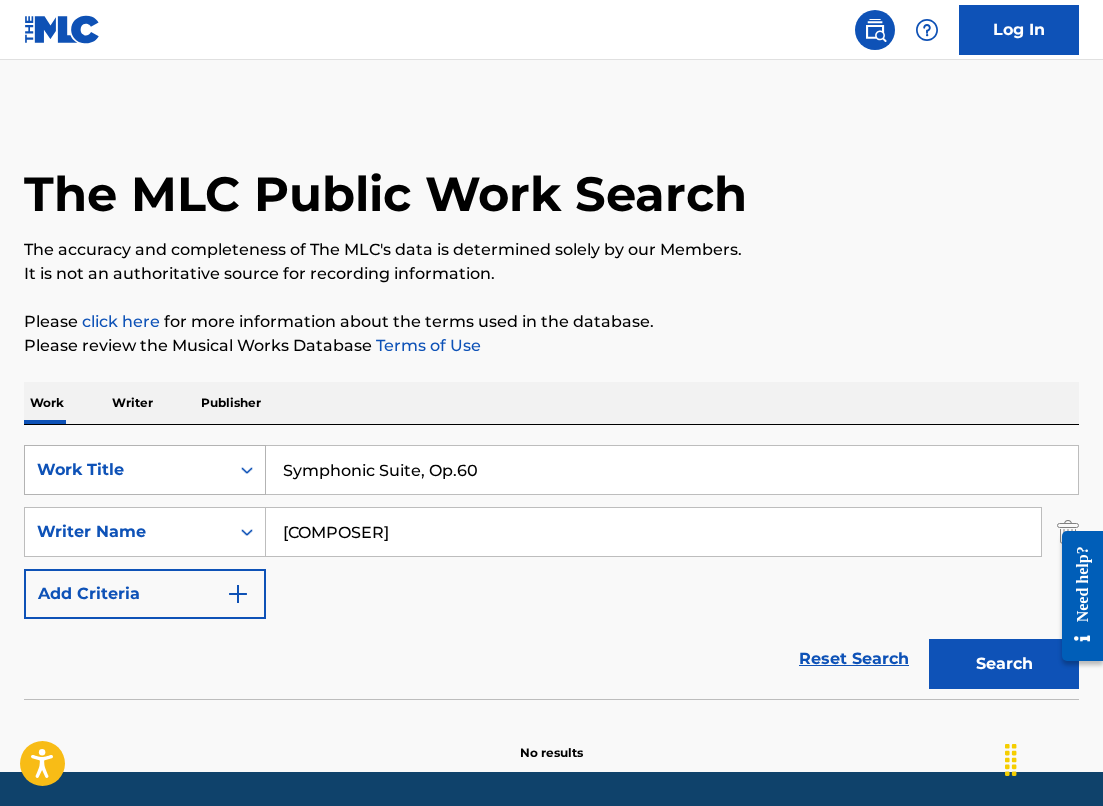 type on "[COMPOSER]" 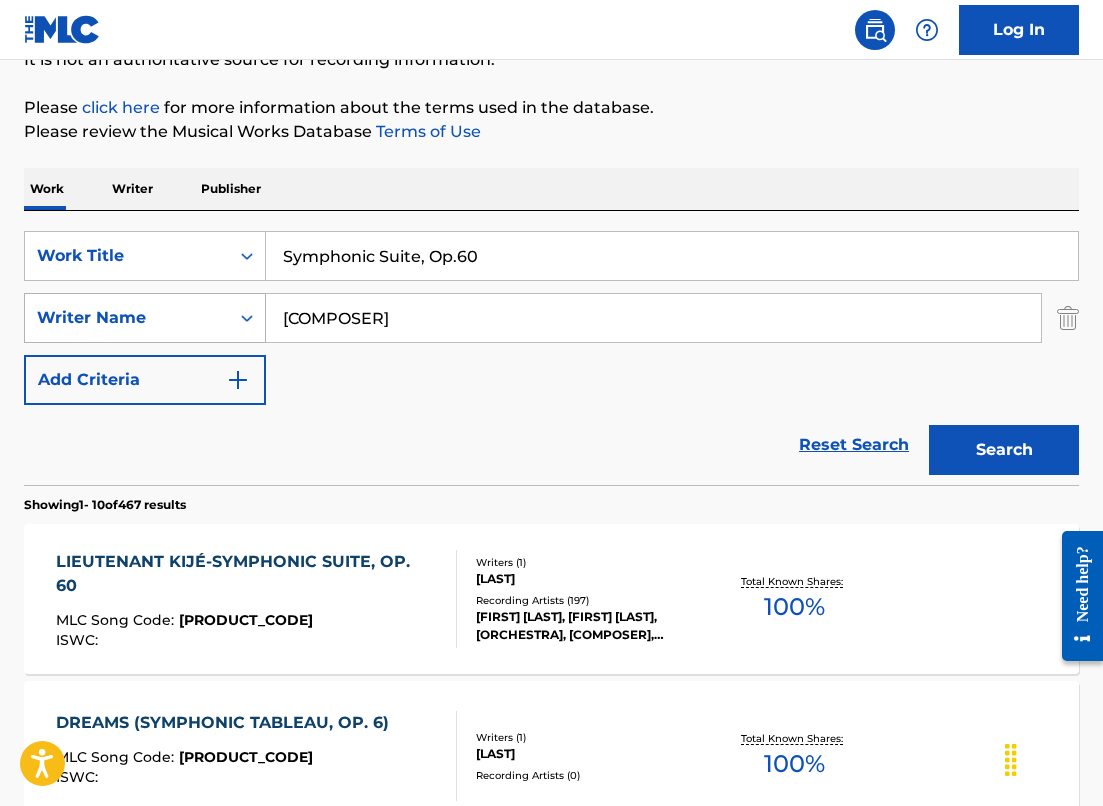 scroll, scrollTop: 337, scrollLeft: 0, axis: vertical 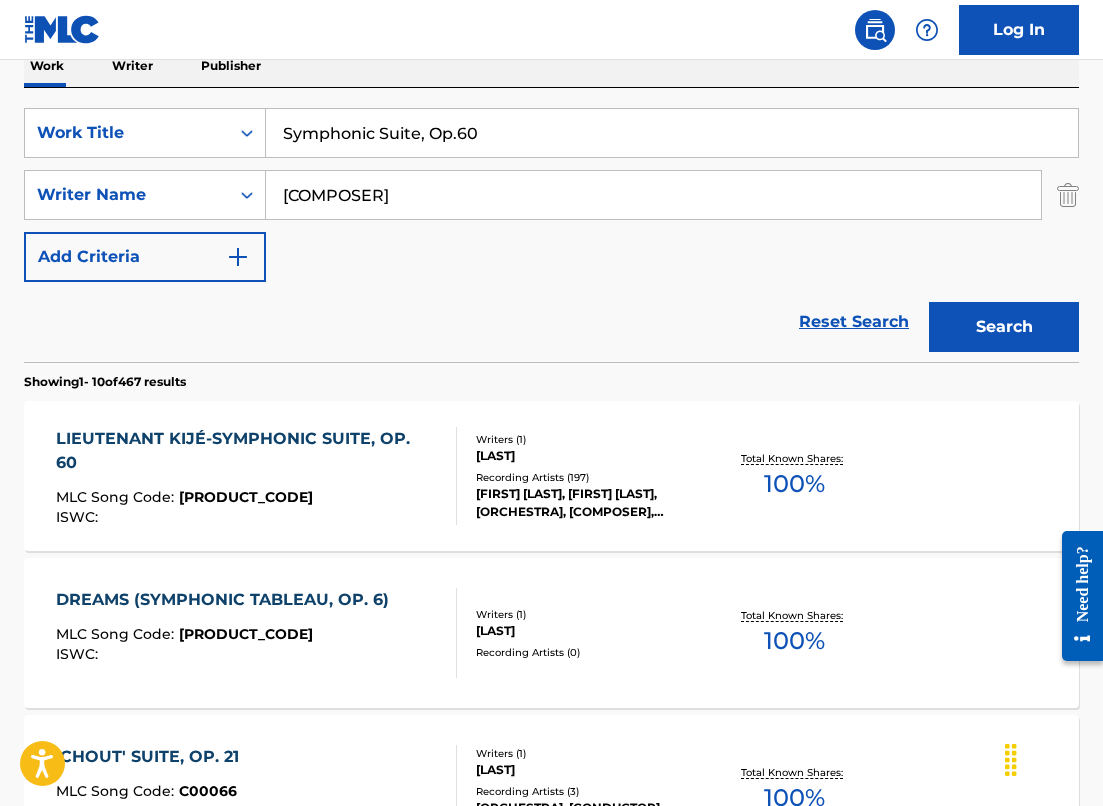 click on "ISWC :" at bounding box center [248, 517] 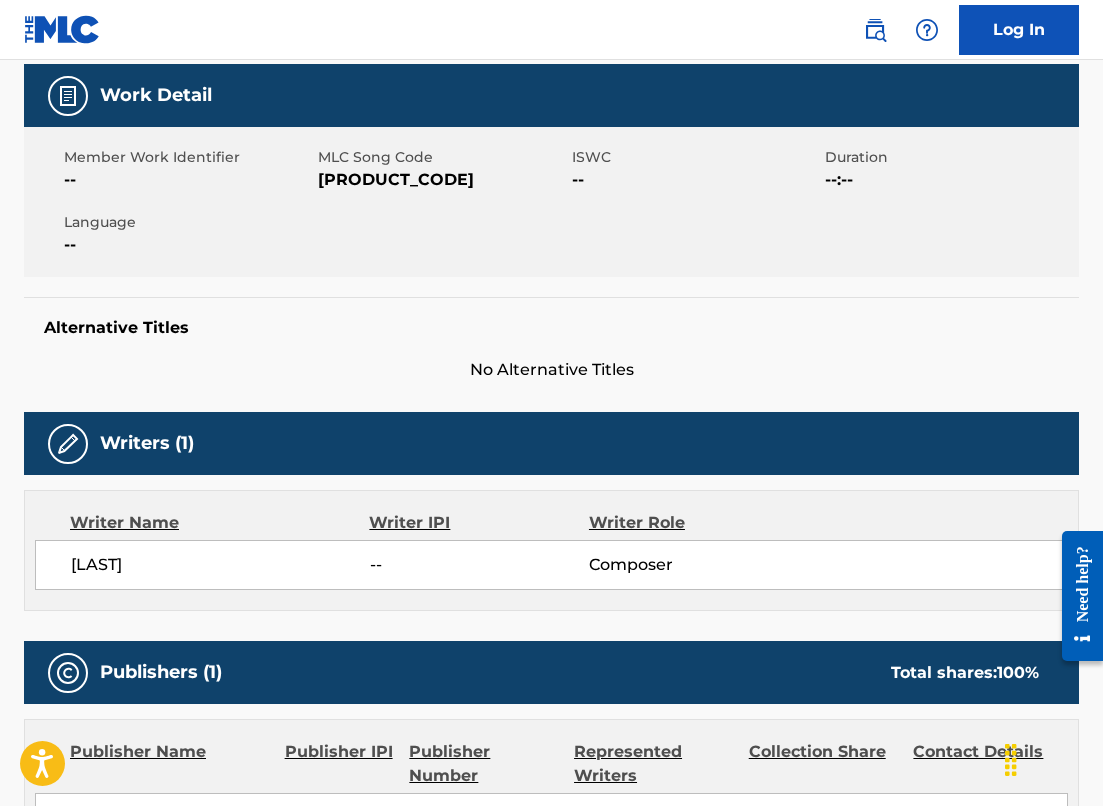 scroll, scrollTop: 0, scrollLeft: 0, axis: both 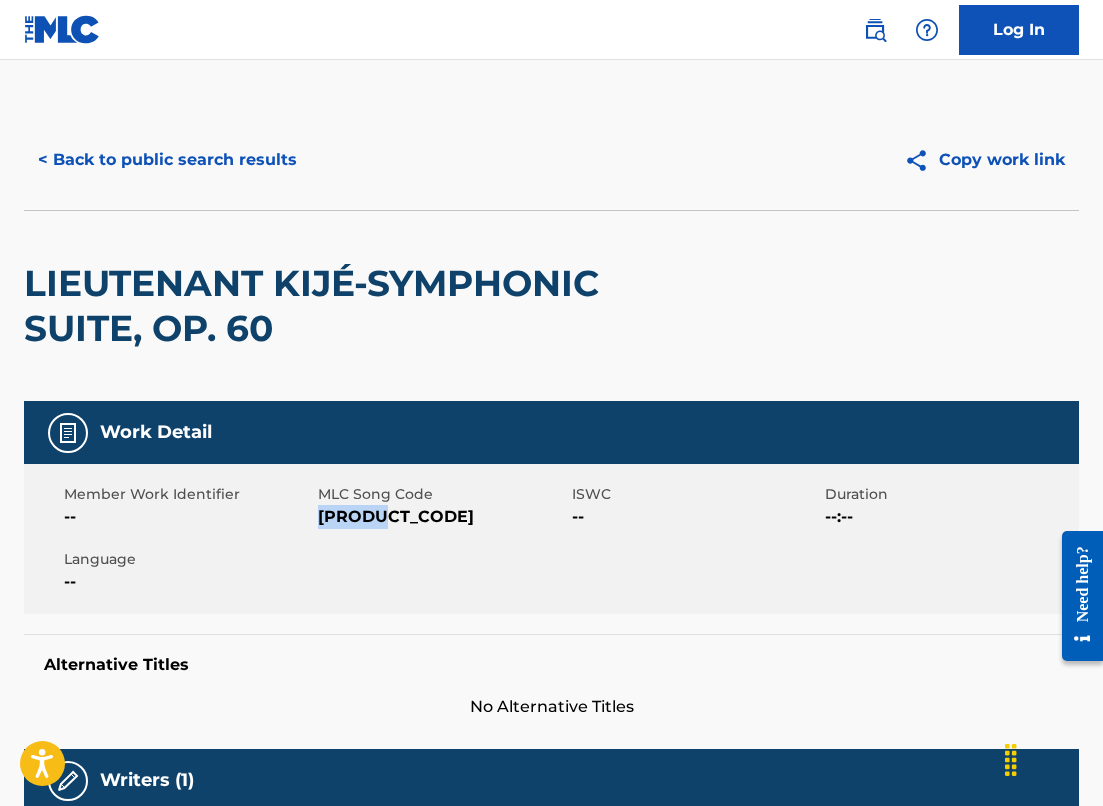 drag, startPoint x: 370, startPoint y: 511, endPoint x: 318, endPoint y: 510, distance: 52.009613 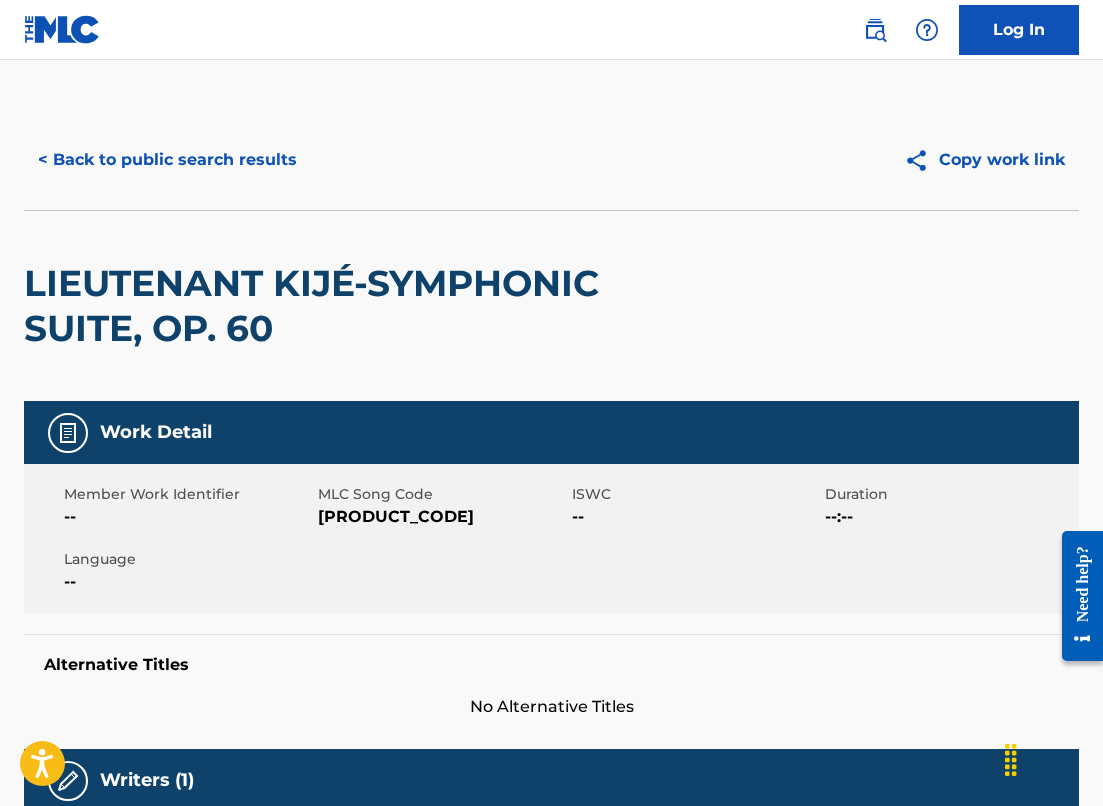 scroll, scrollTop: 337, scrollLeft: 0, axis: vertical 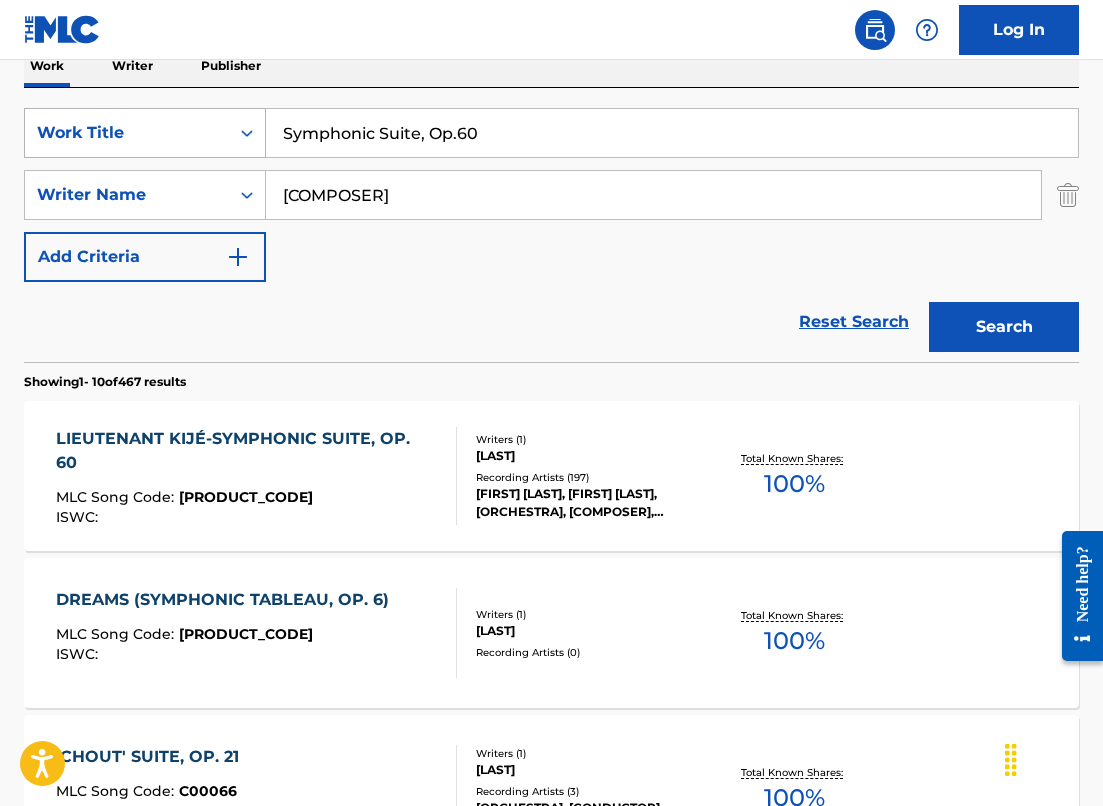 drag, startPoint x: 483, startPoint y: 129, endPoint x: 174, endPoint y: 129, distance: 309 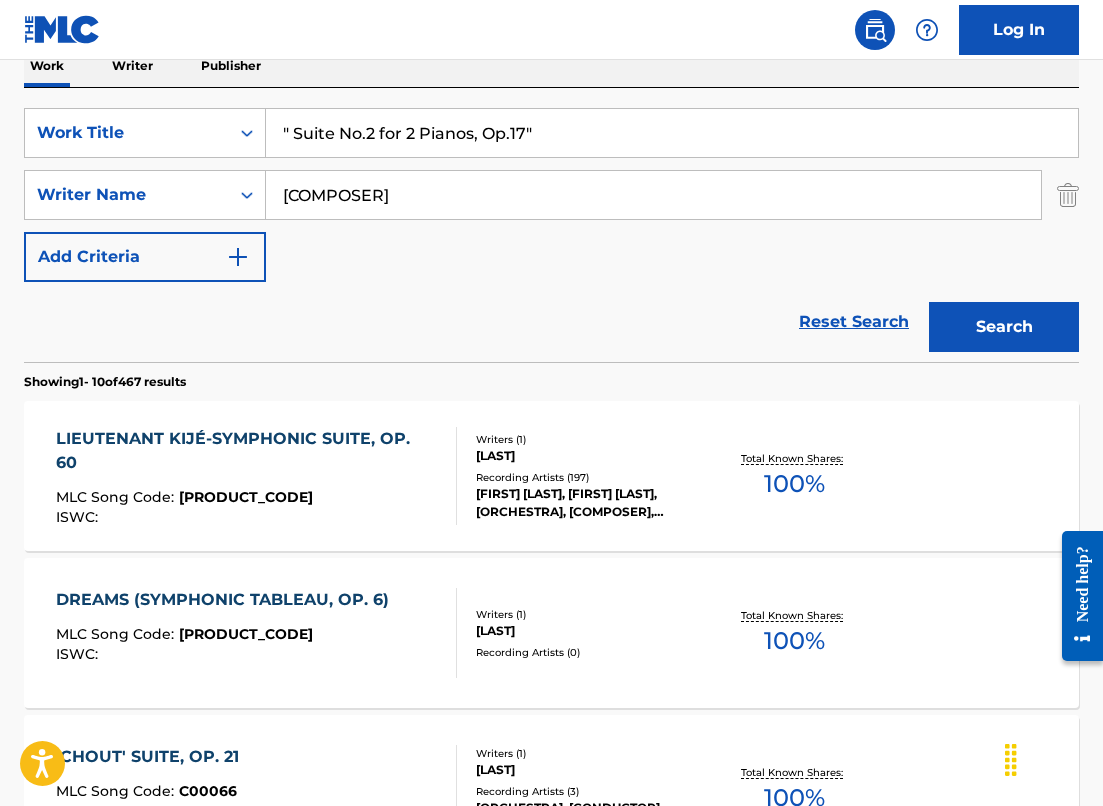 click on "" Suite No.2 for 2 Pianos, Op.17"" at bounding box center (672, 133) 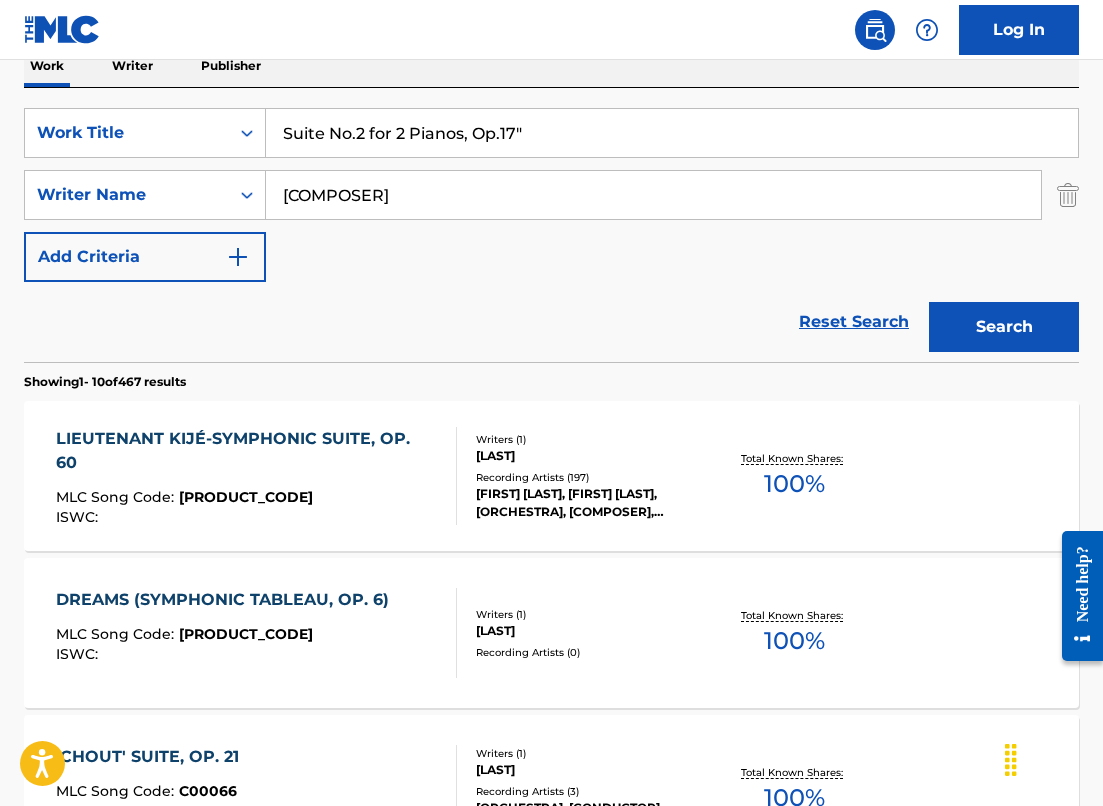 click on "Suite No.2 for 2 Pianos, Op.17"" at bounding box center [672, 133] 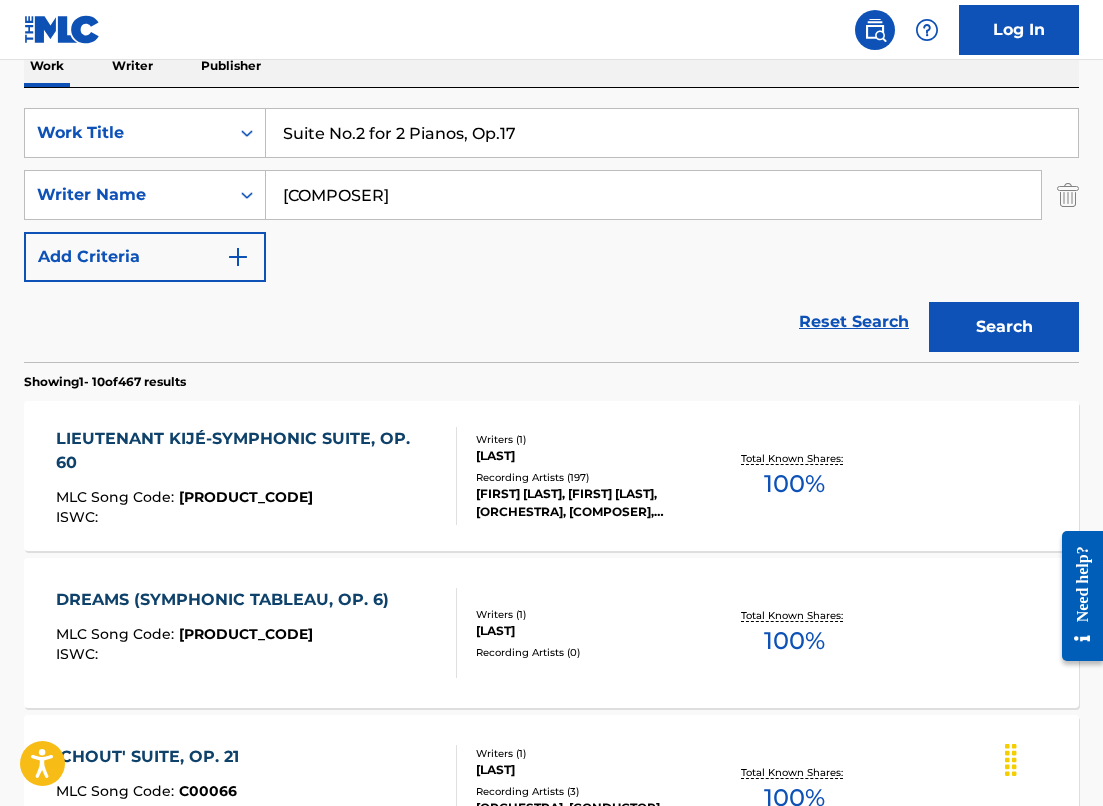 type on "Suite No.2 for 2 Pianos, Op.17" 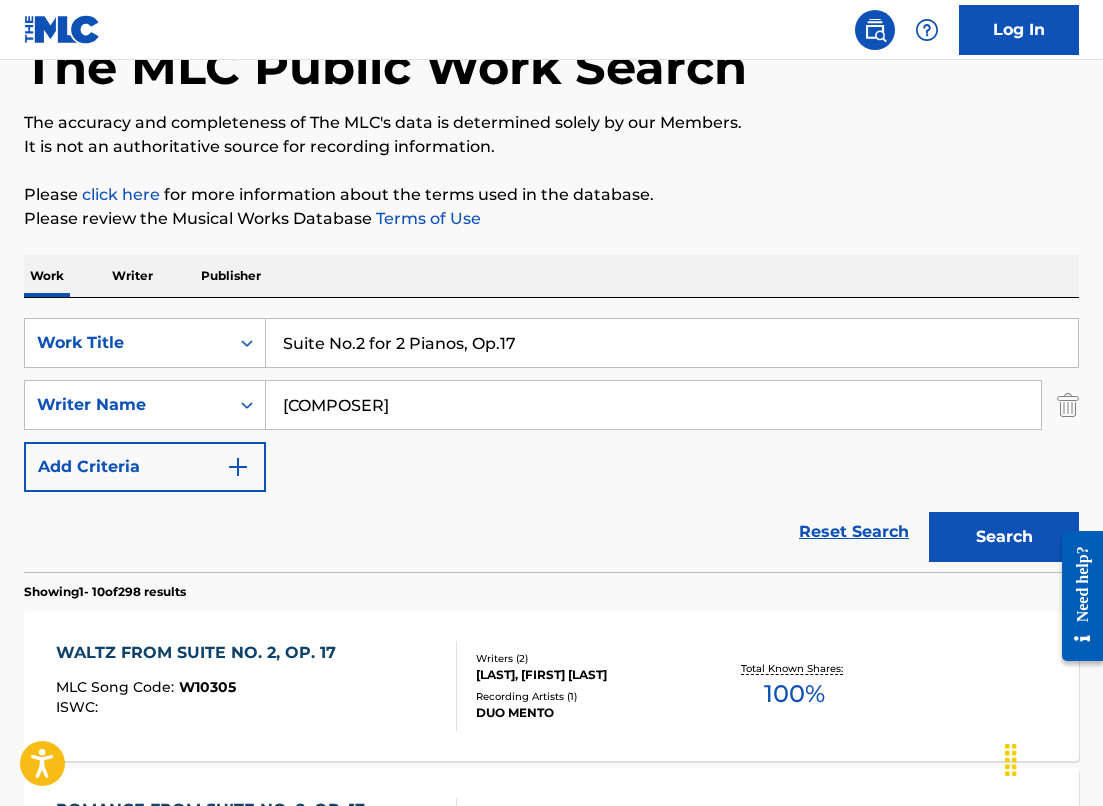 scroll, scrollTop: 337, scrollLeft: 0, axis: vertical 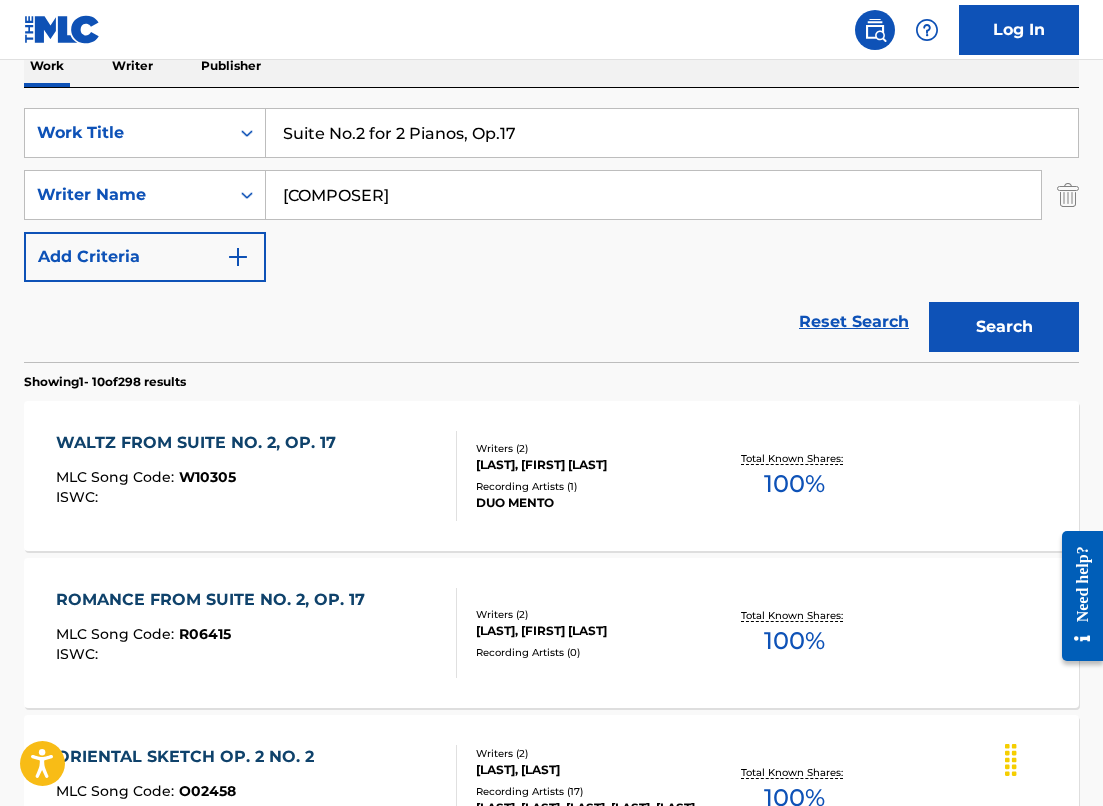 drag, startPoint x: 545, startPoint y: 148, endPoint x: 232, endPoint y: 105, distance: 315.93988 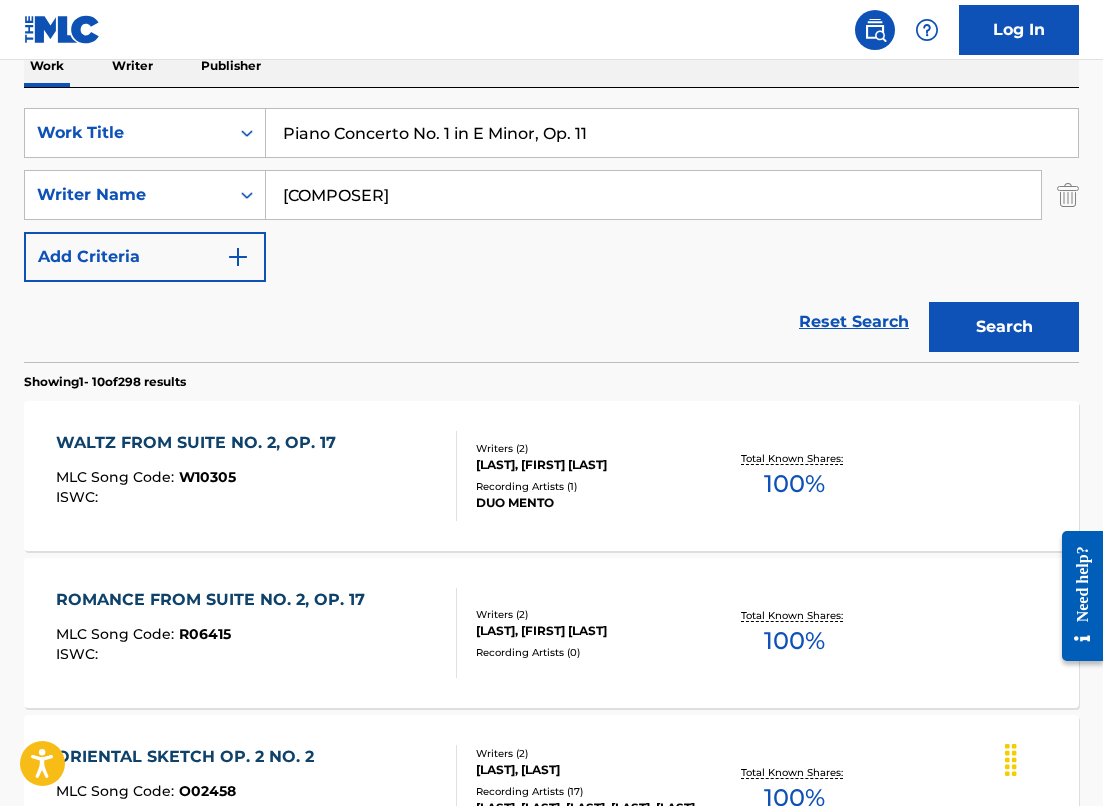 type on "Piano Concerto No. 1 in E Minor, Op. 11" 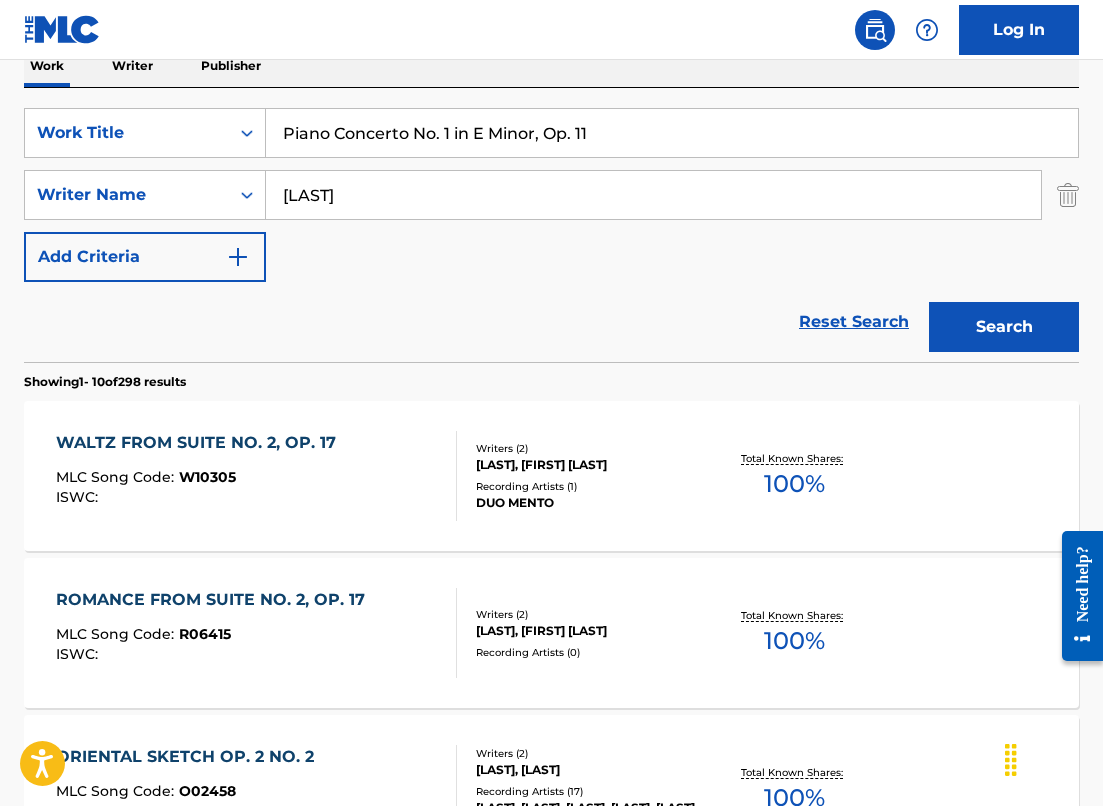 type on "[LAST]" 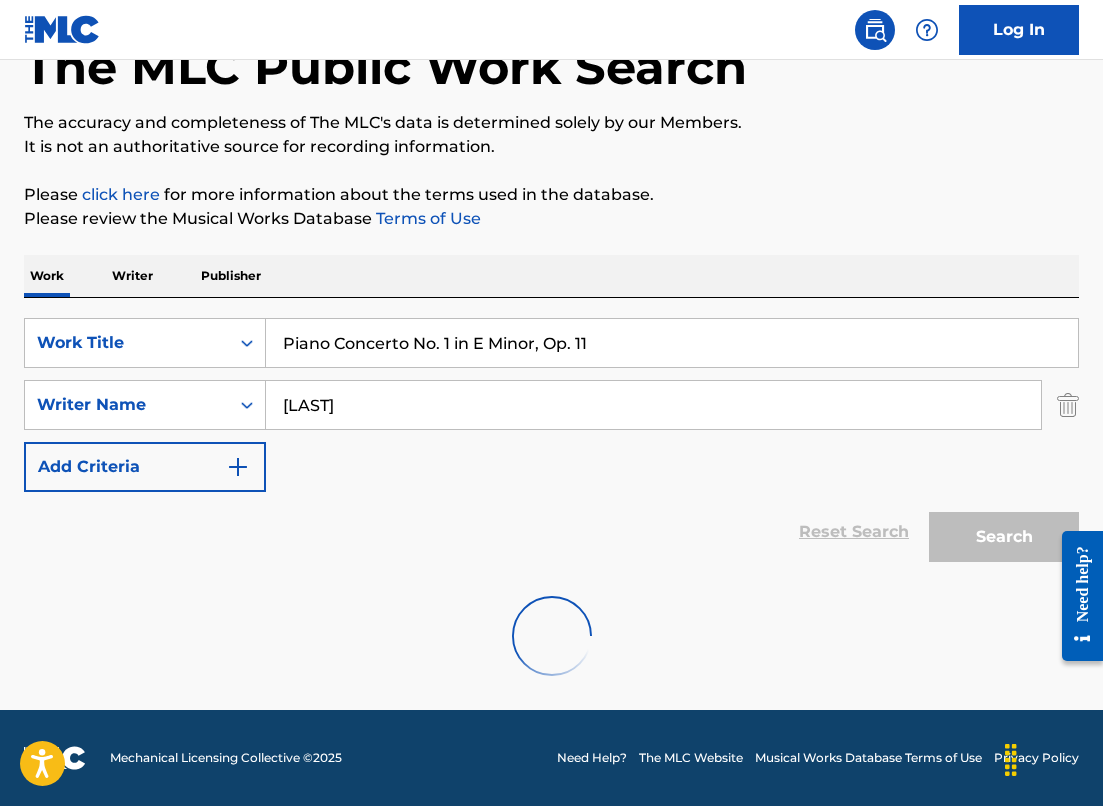 scroll, scrollTop: 337, scrollLeft: 0, axis: vertical 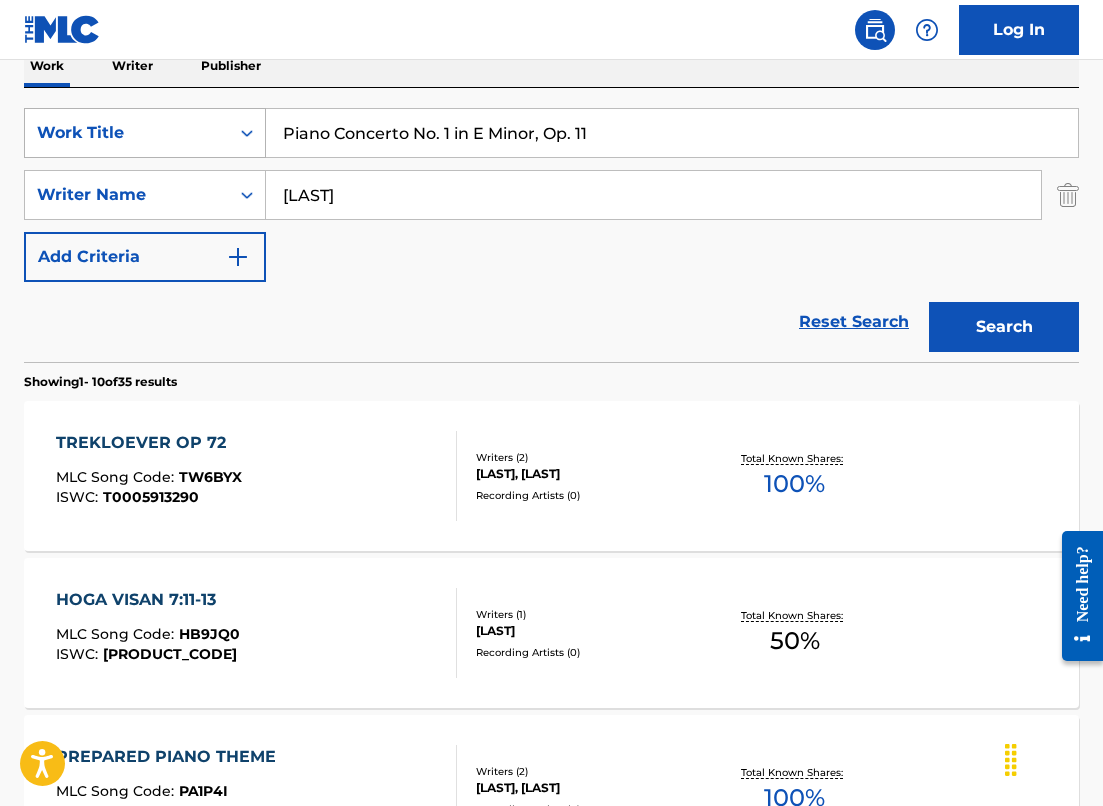 drag, startPoint x: 611, startPoint y: 130, endPoint x: 162, endPoint y: 110, distance: 449.44522 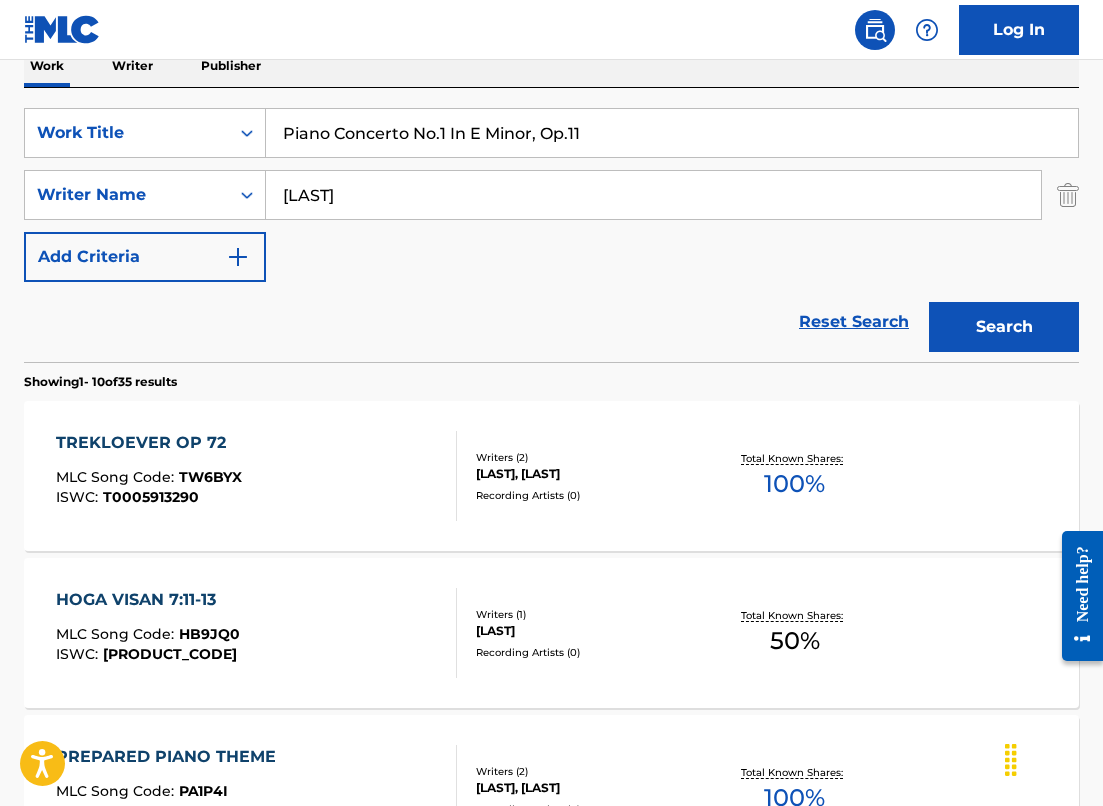type on "Piano Concerto No.1 In E Minor, Op.11" 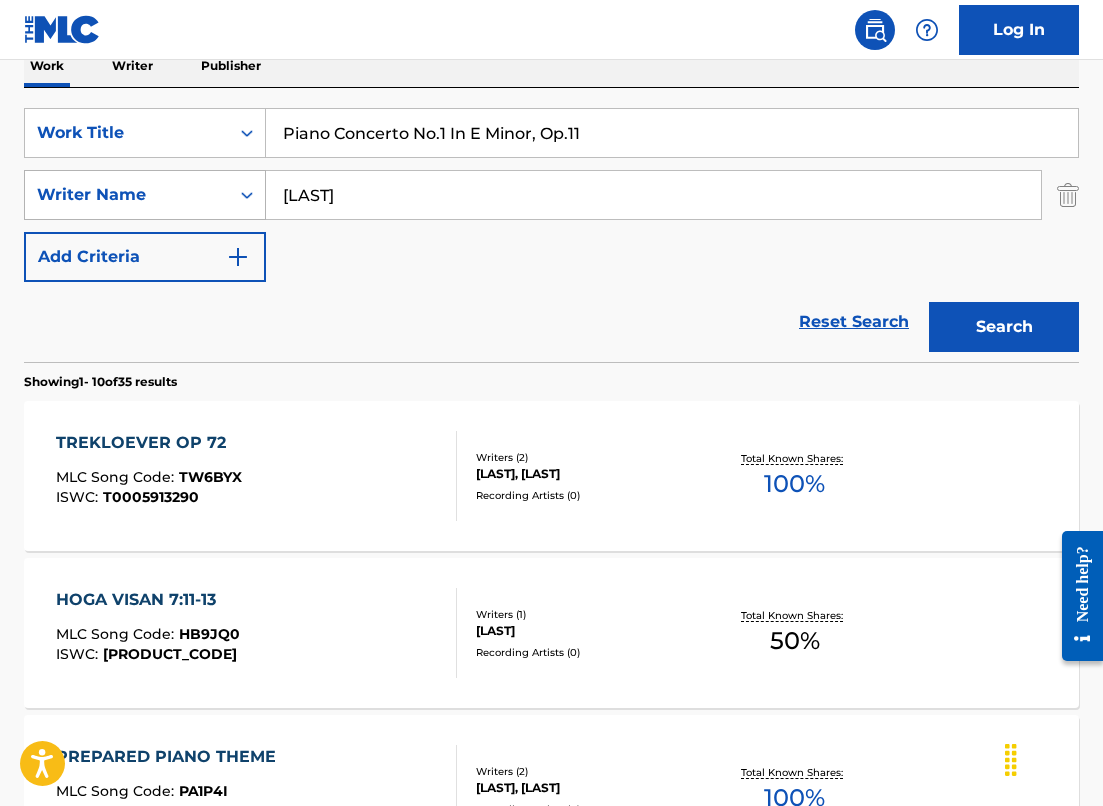 drag, startPoint x: 347, startPoint y: 206, endPoint x: 207, endPoint y: 200, distance: 140.12851 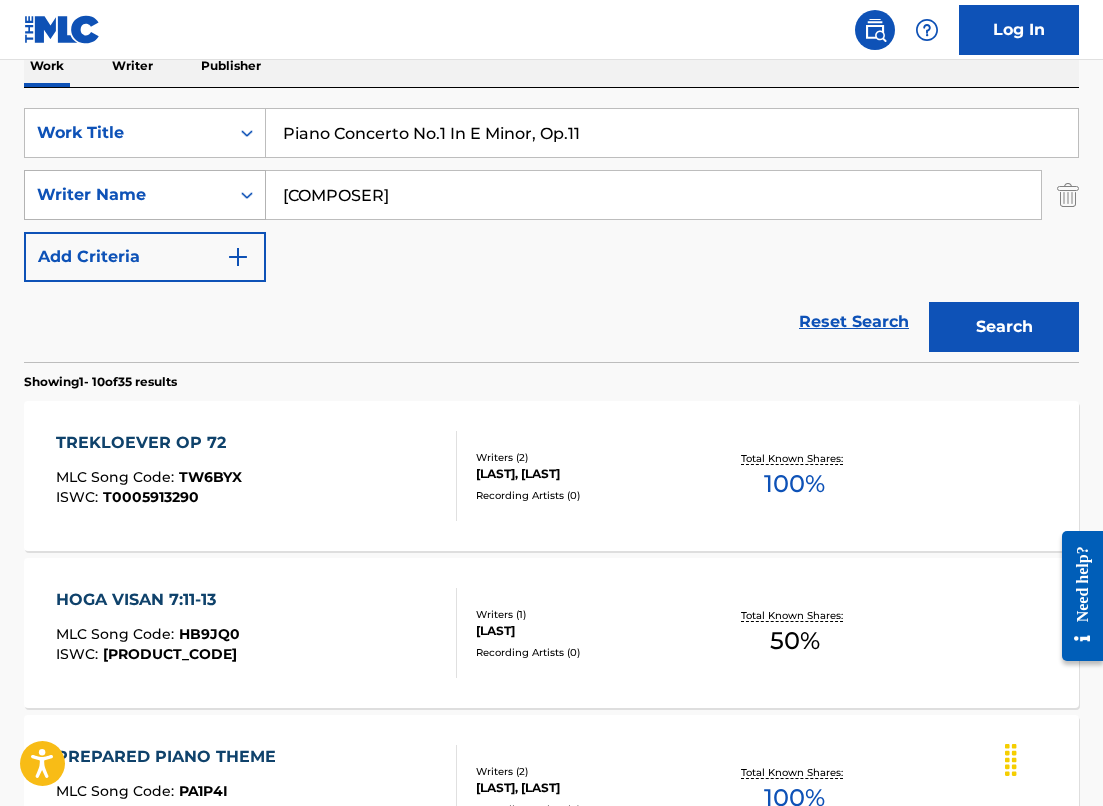 type on "[COMPOSER]" 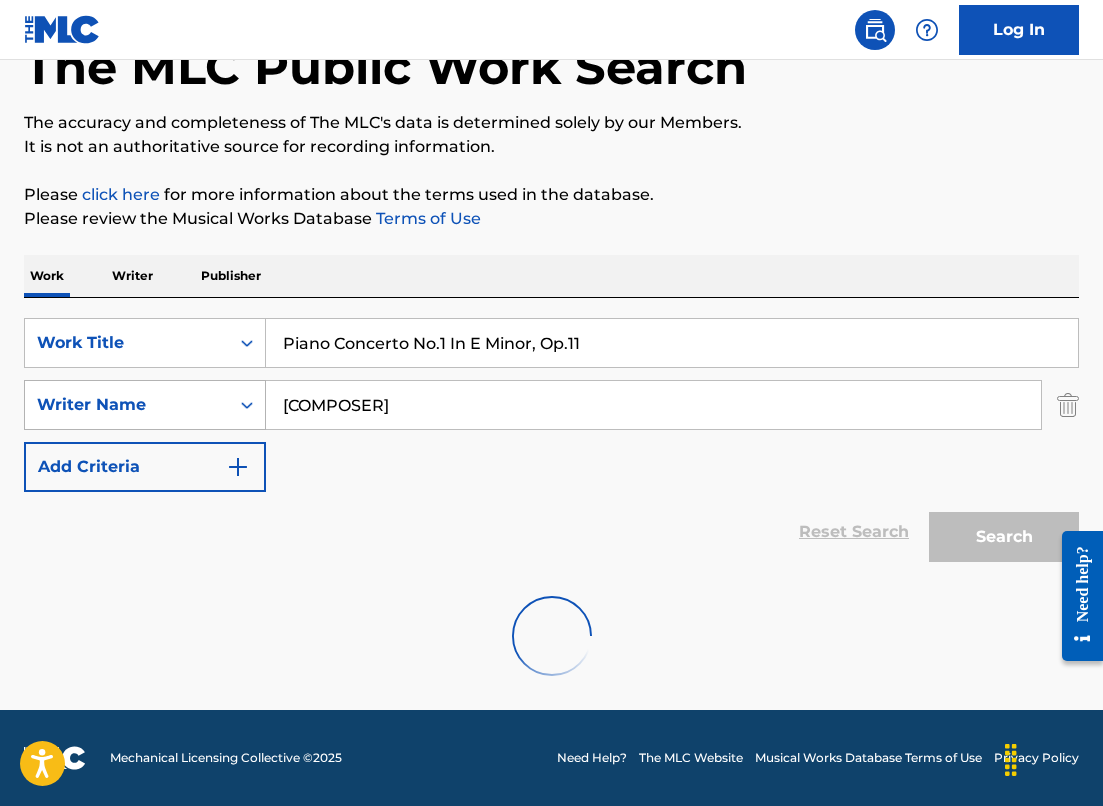 scroll, scrollTop: 337, scrollLeft: 0, axis: vertical 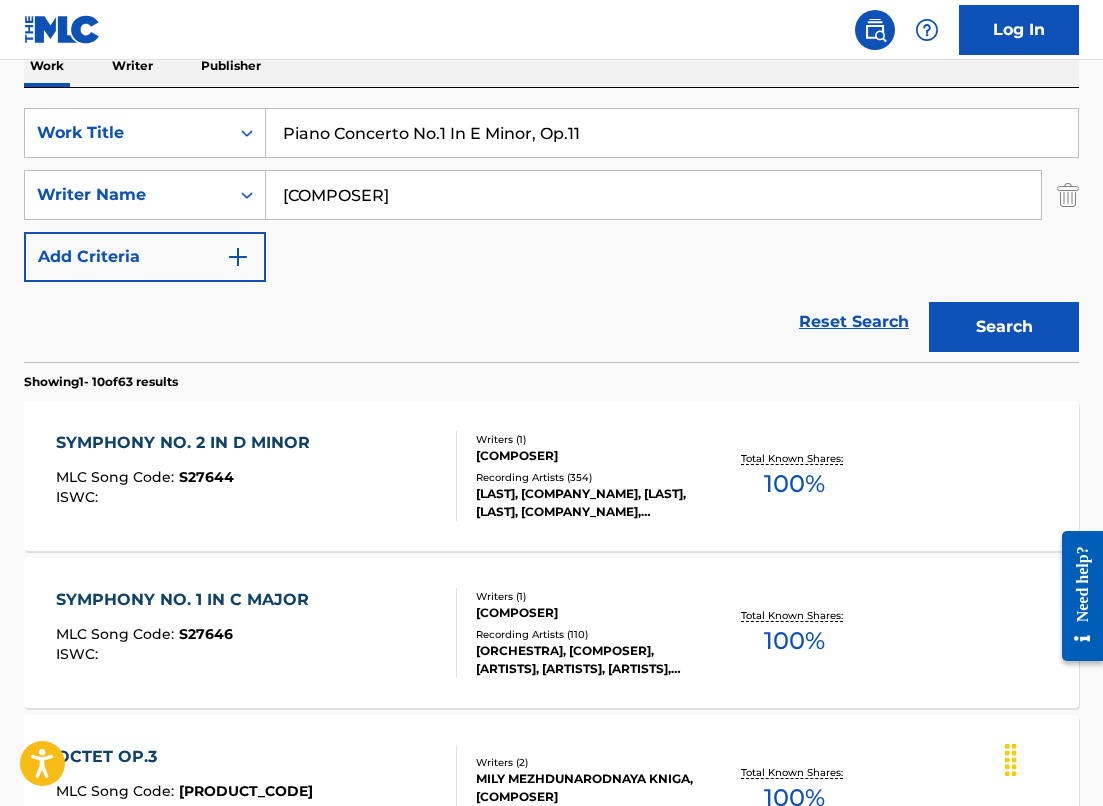 drag, startPoint x: 609, startPoint y: 132, endPoint x: 149, endPoint y: 103, distance: 460.91324 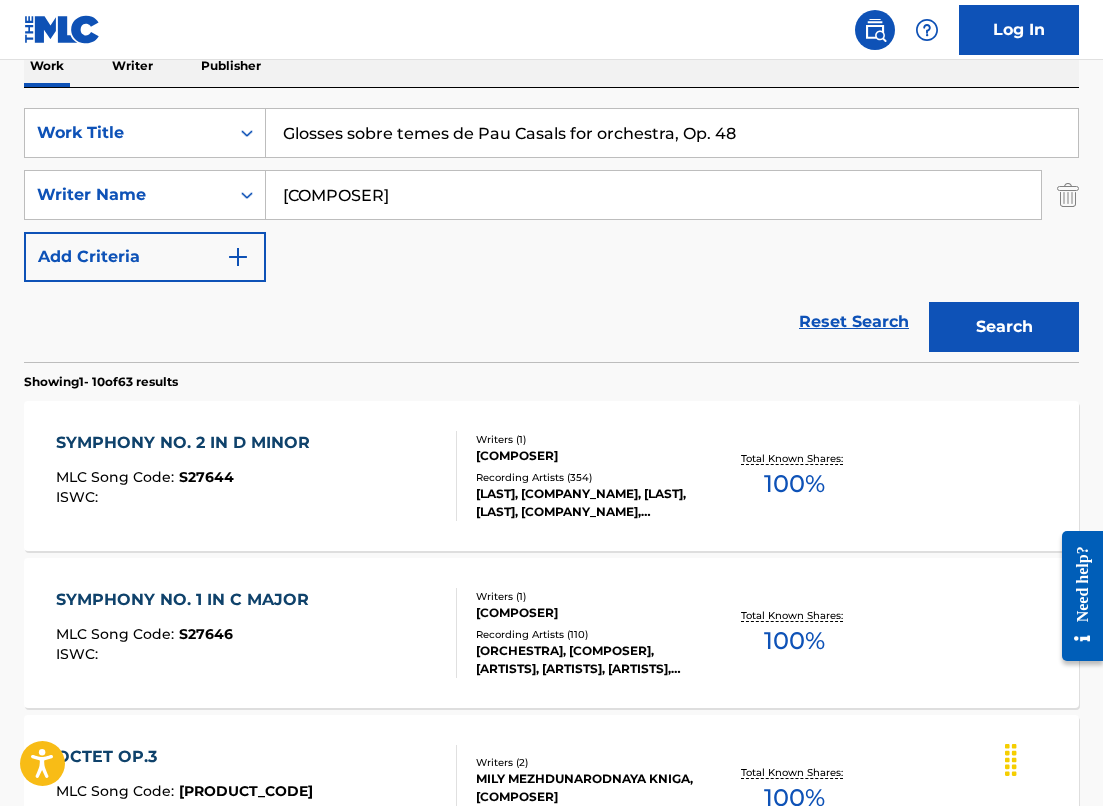 type on "Glosses sobre temes de Pau Casals for orchestra, Op. 48" 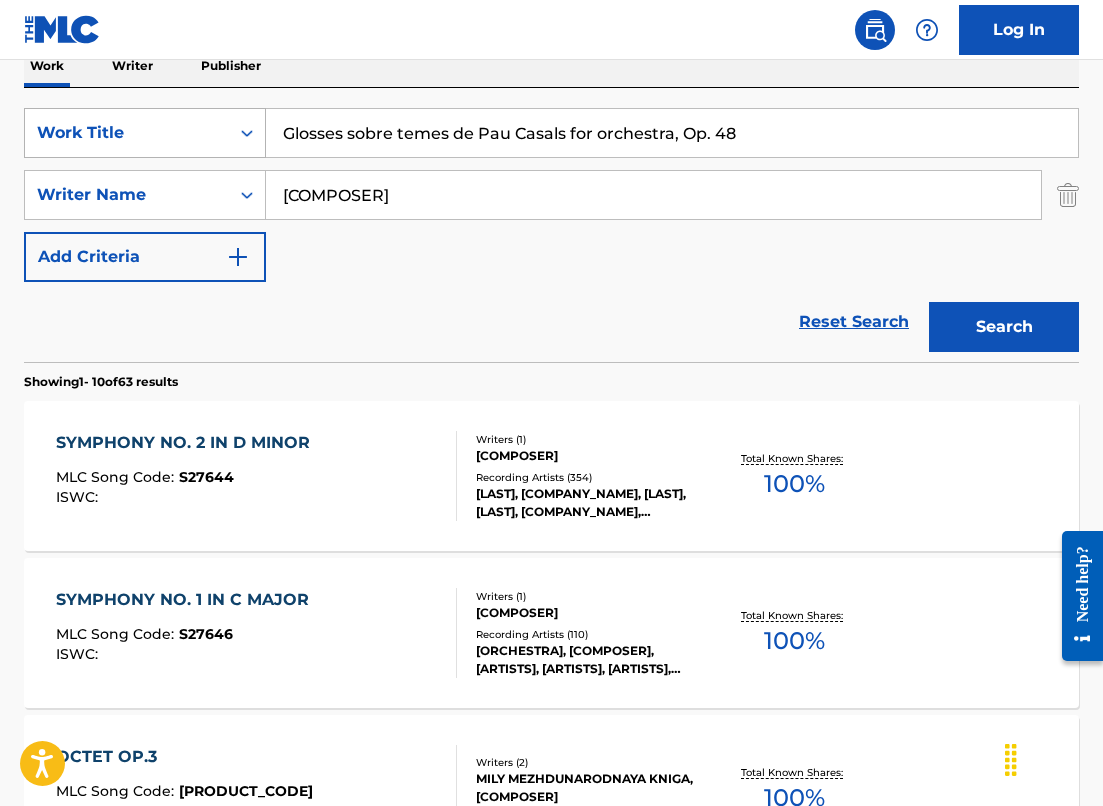 drag, startPoint x: 408, startPoint y: 193, endPoint x: 118, endPoint y: 132, distance: 296.34607 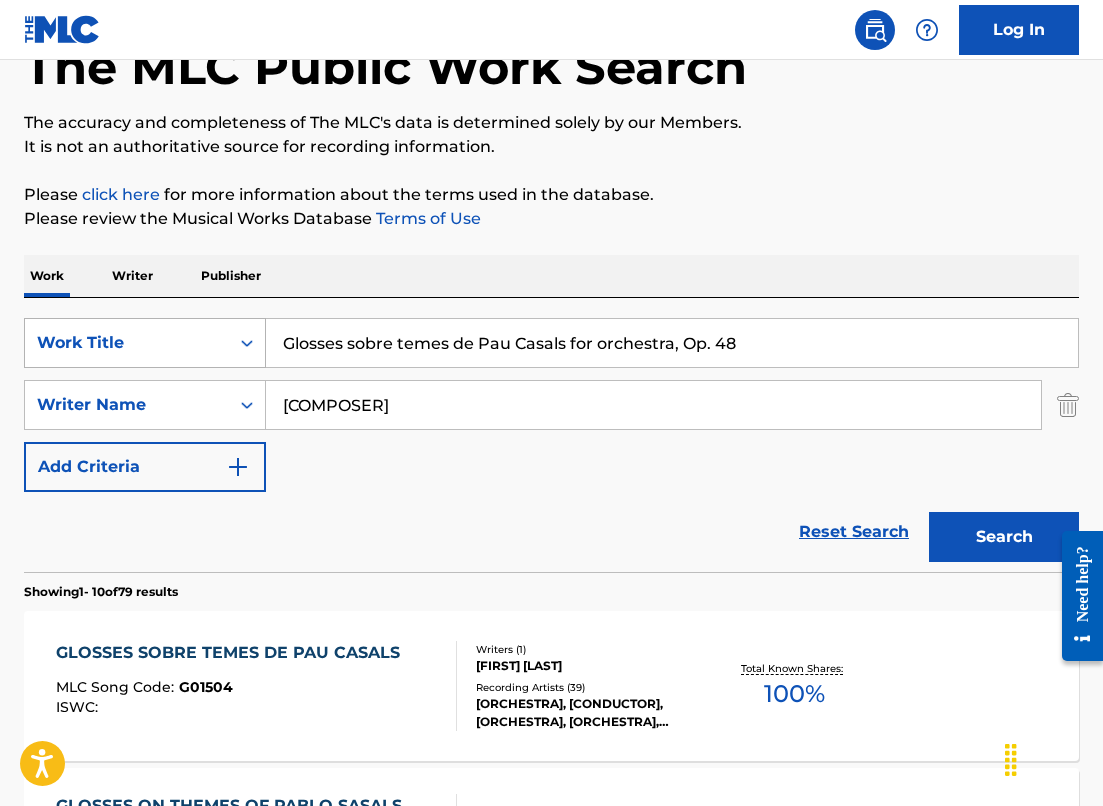 scroll, scrollTop: 337, scrollLeft: 0, axis: vertical 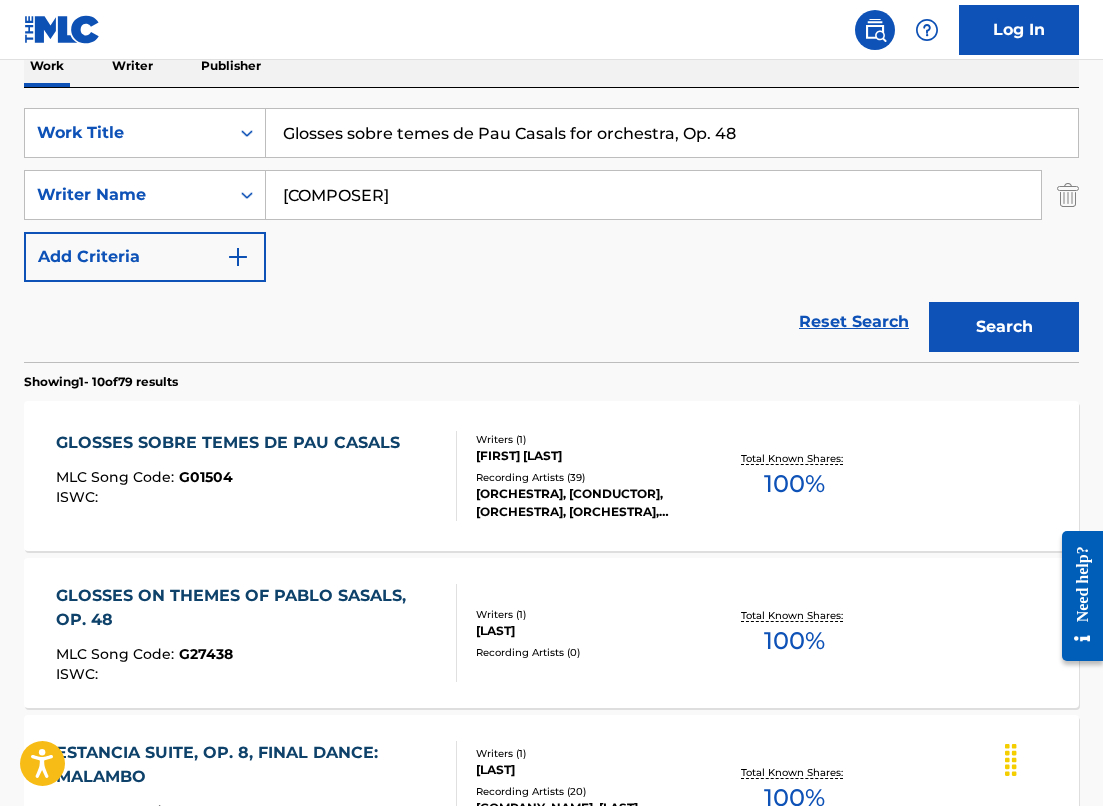 click on "GLOSSES SOBRE TEMES DE PAU CASALS MLC Song Code : [PRODUCT_CODE] ISWC :" at bounding box center (233, 476) 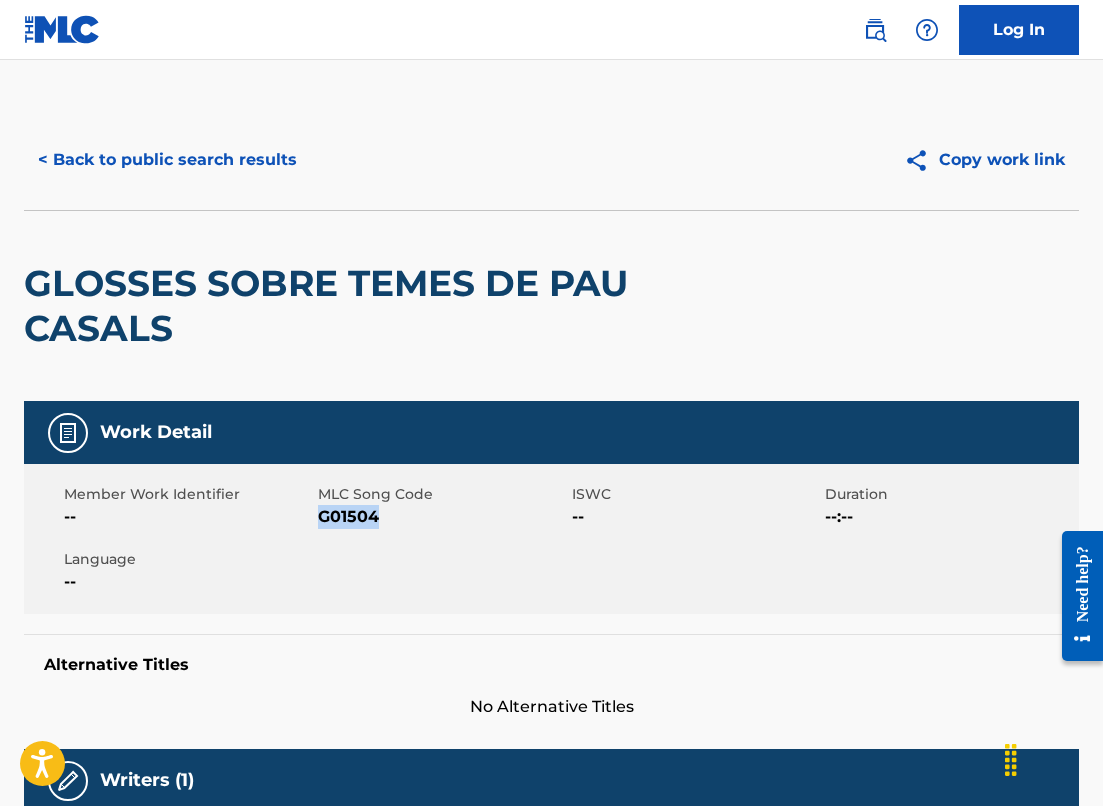 drag, startPoint x: 377, startPoint y: 517, endPoint x: 319, endPoint y: 517, distance: 58 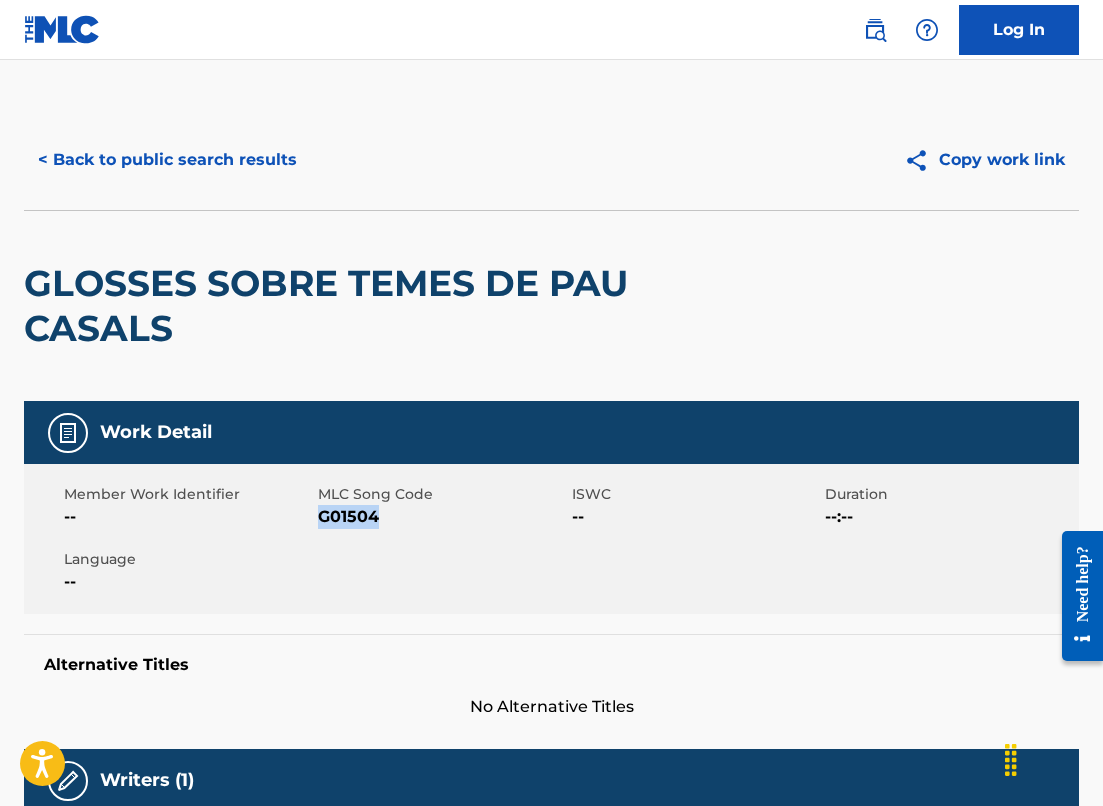 click on "< Back to public search results" at bounding box center (167, 160) 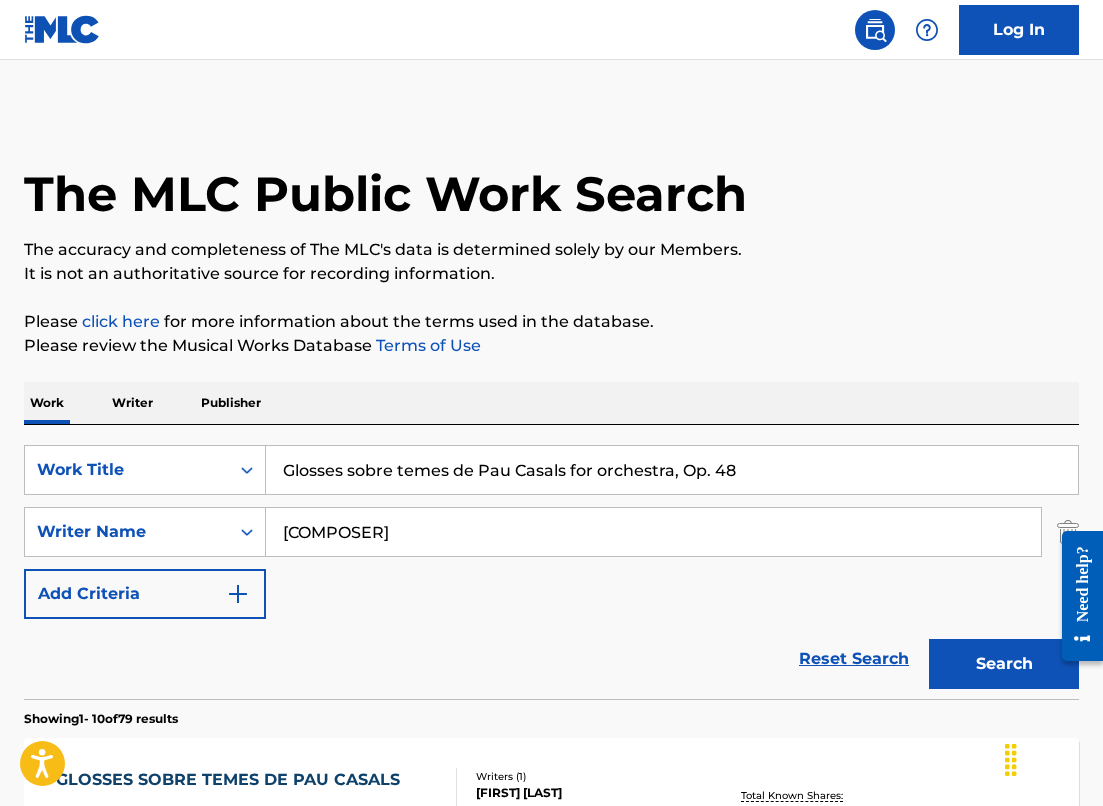 scroll, scrollTop: 337, scrollLeft: 0, axis: vertical 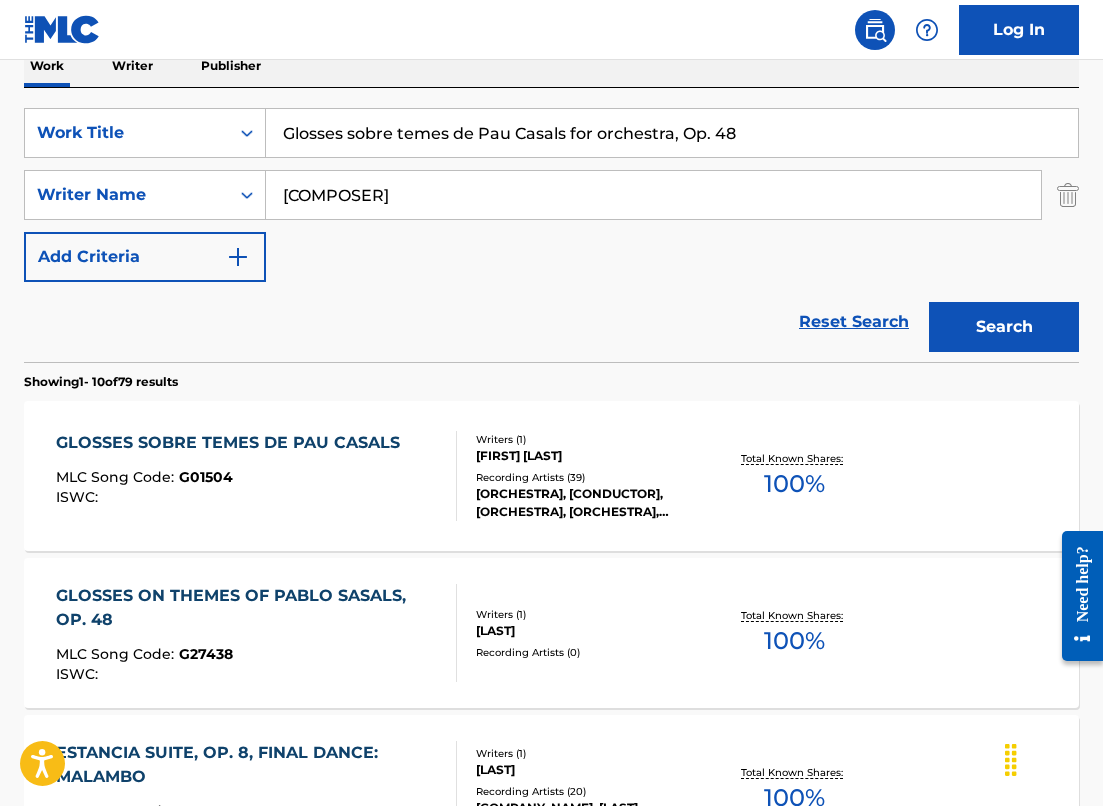 drag, startPoint x: 783, startPoint y: 128, endPoint x: 270, endPoint y: 90, distance: 514.40546 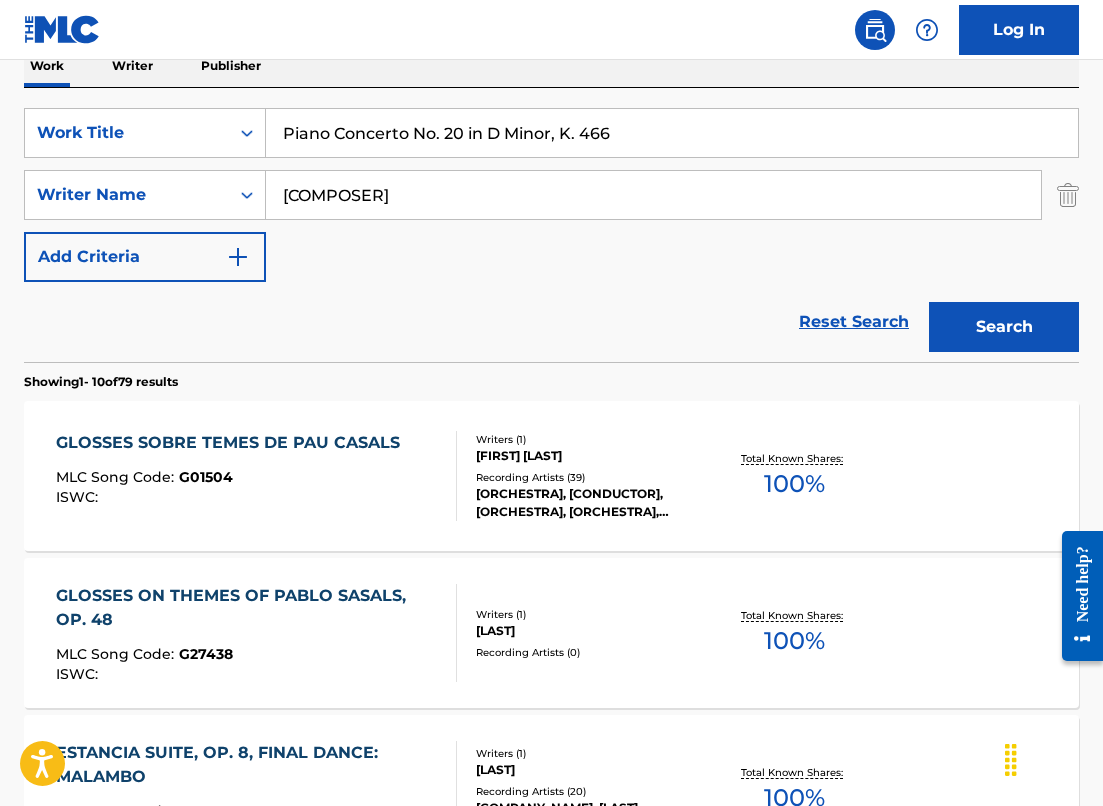 type on "Piano Concerto No. 20 in D Minor, K. 466" 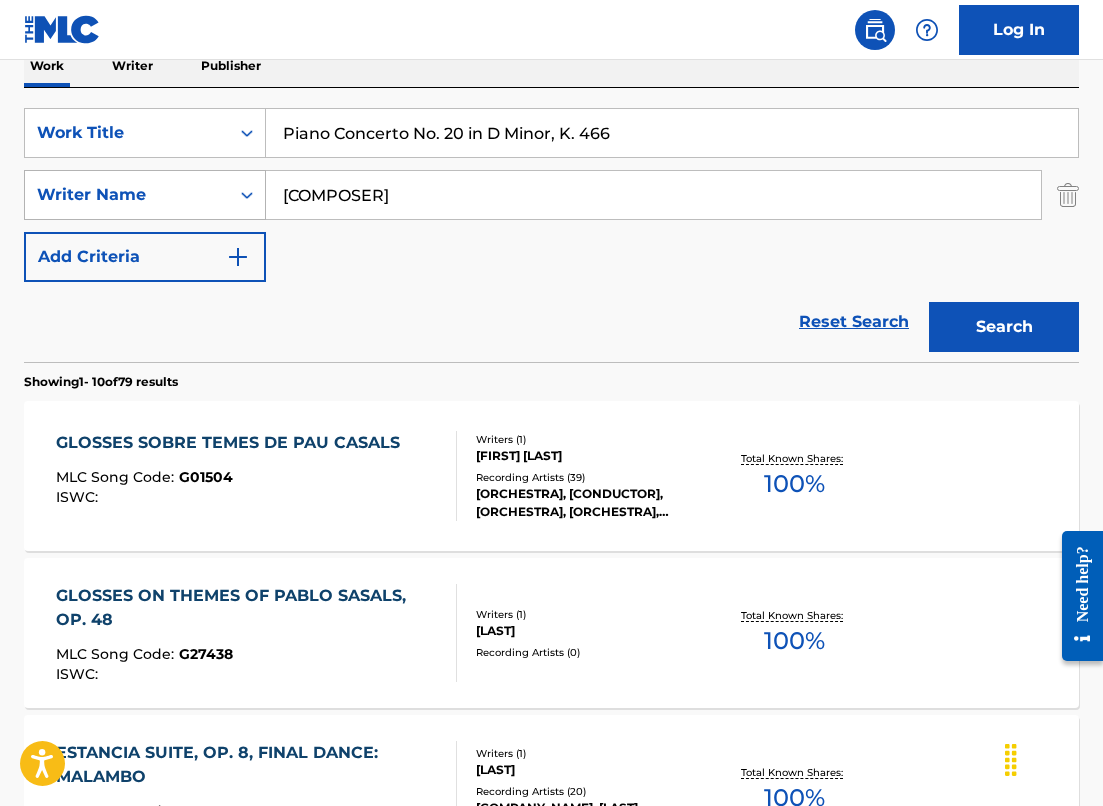 drag, startPoint x: 307, startPoint y: 196, endPoint x: 127, endPoint y: 185, distance: 180.3358 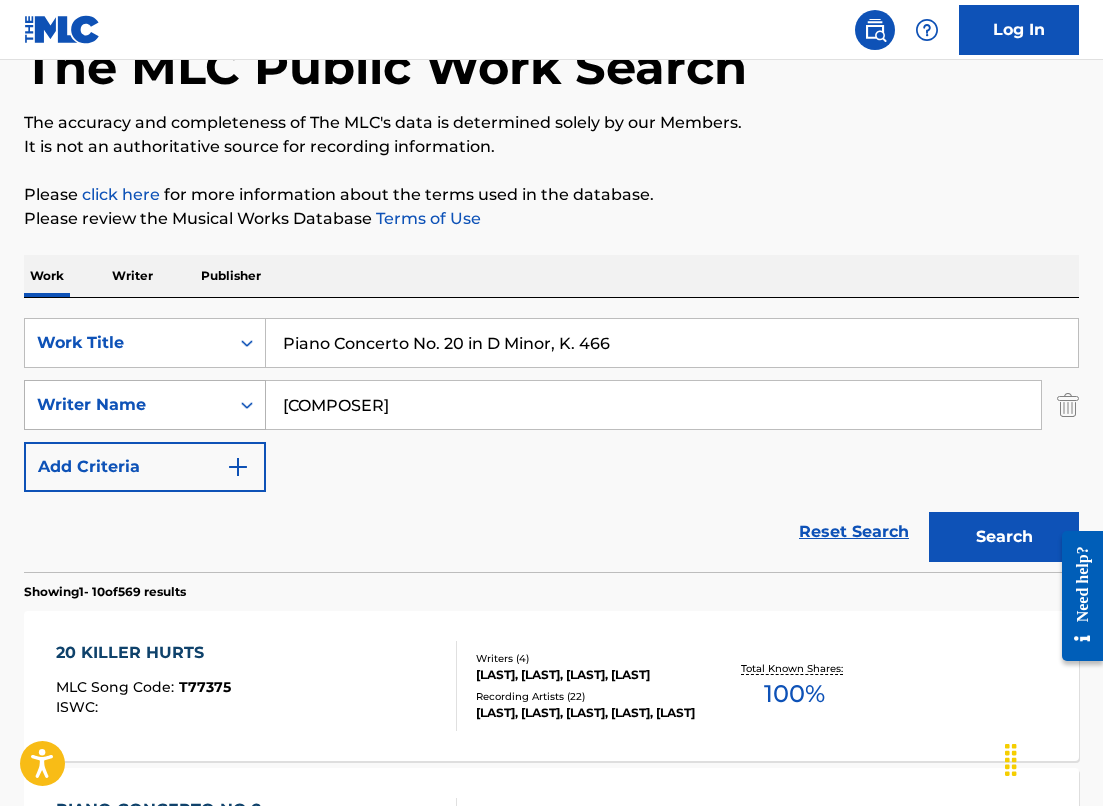 scroll, scrollTop: 337, scrollLeft: 0, axis: vertical 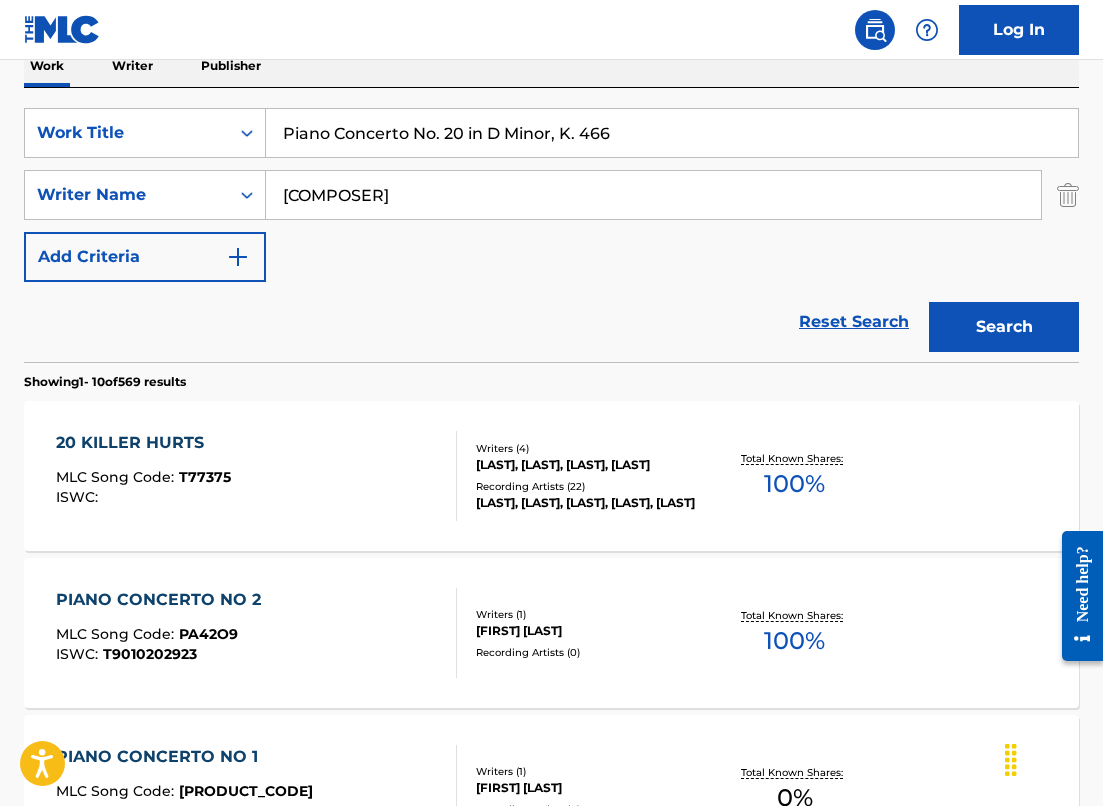 paste on "II. Romance: Andante cantabile" 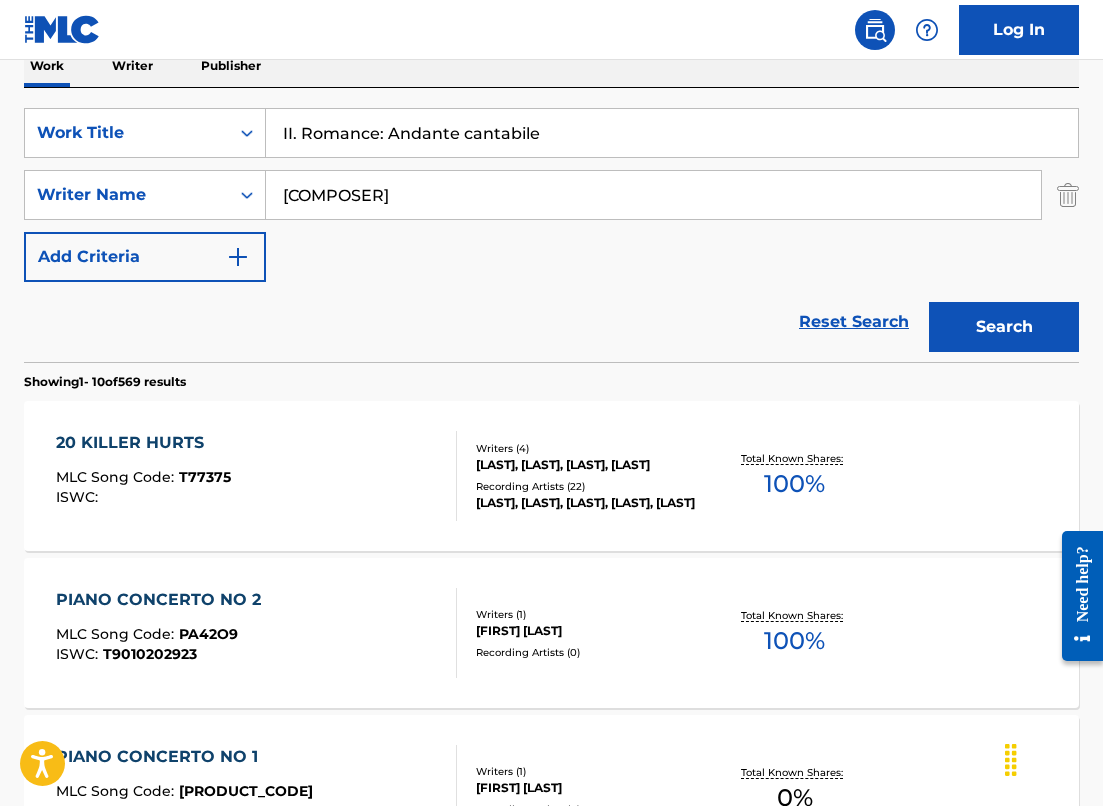 type on "II. Romance: Andante cantabile" 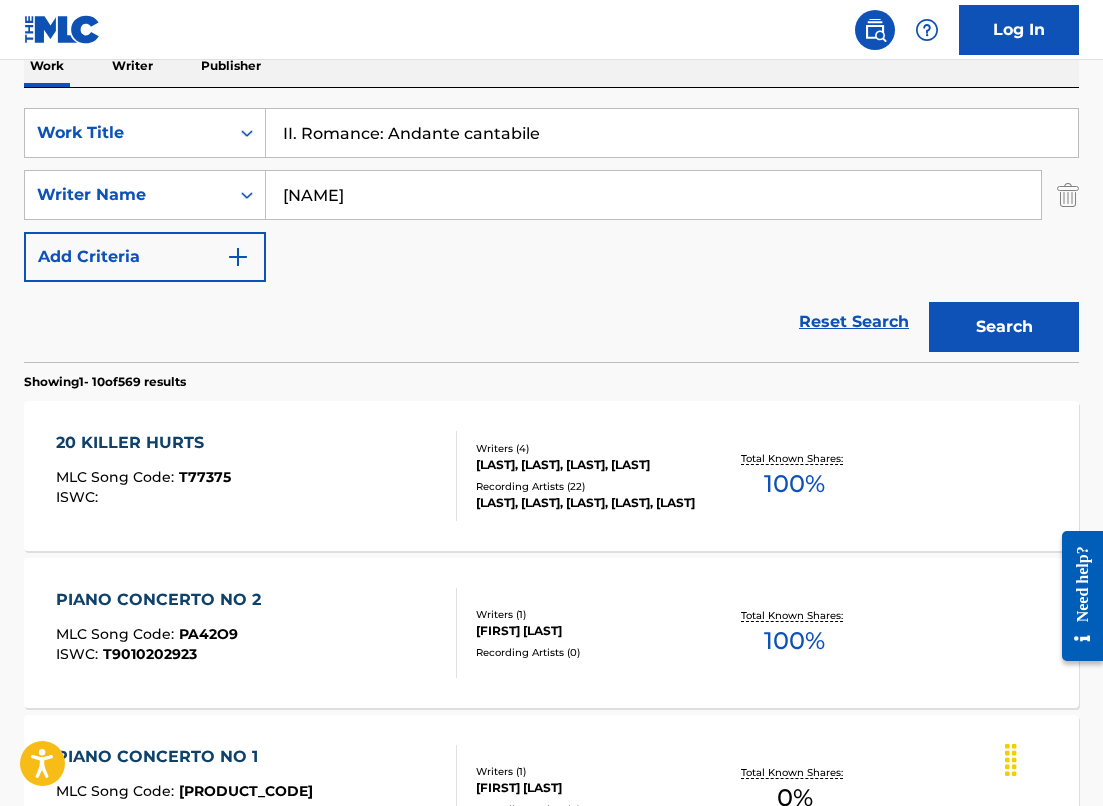 type on "[NAME]" 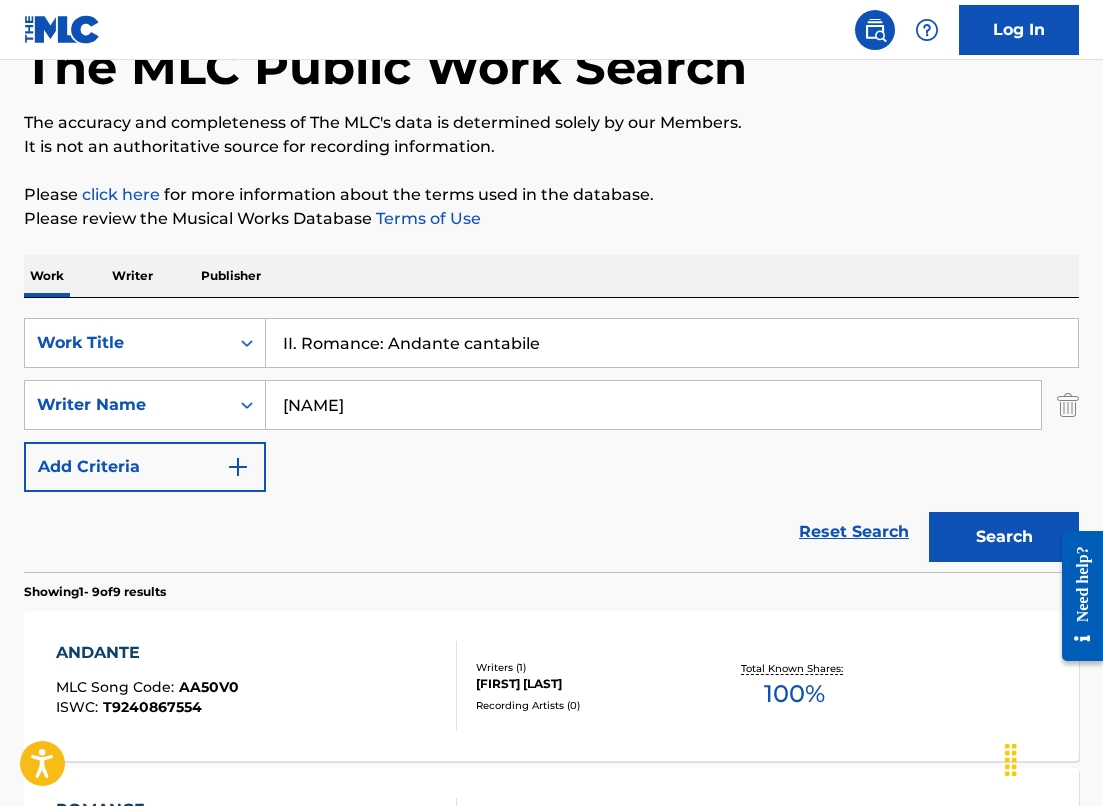 scroll, scrollTop: 337, scrollLeft: 0, axis: vertical 